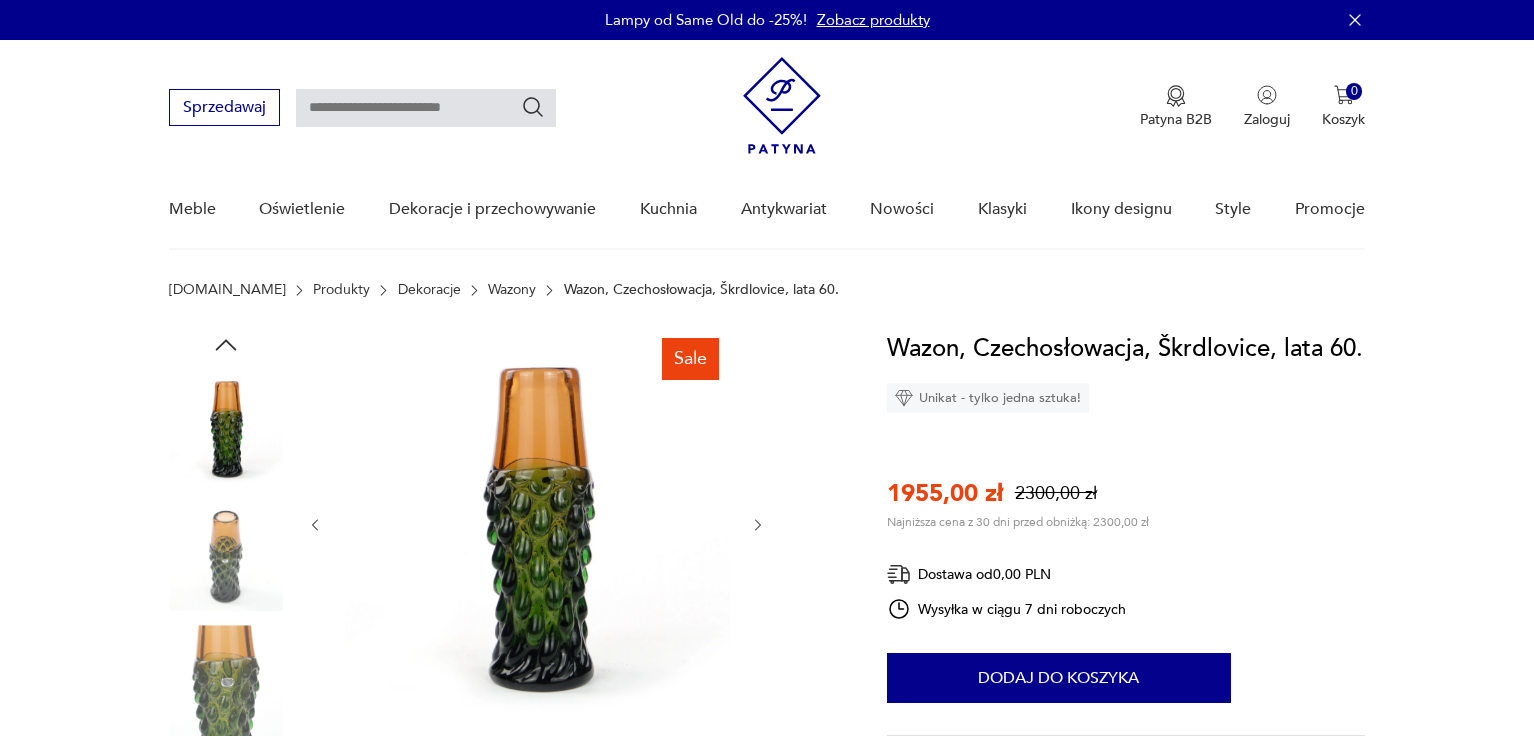scroll, scrollTop: 0, scrollLeft: 0, axis: both 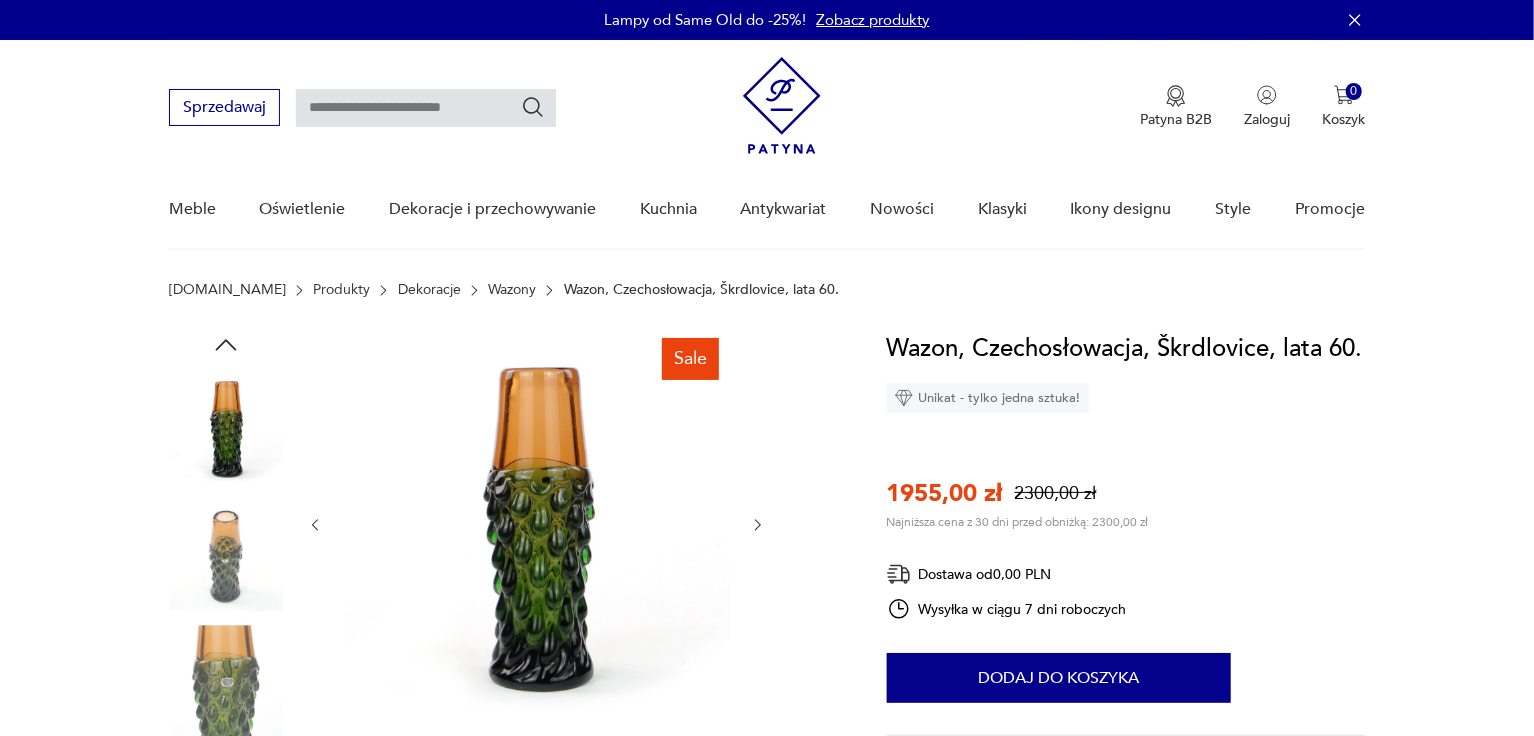 click 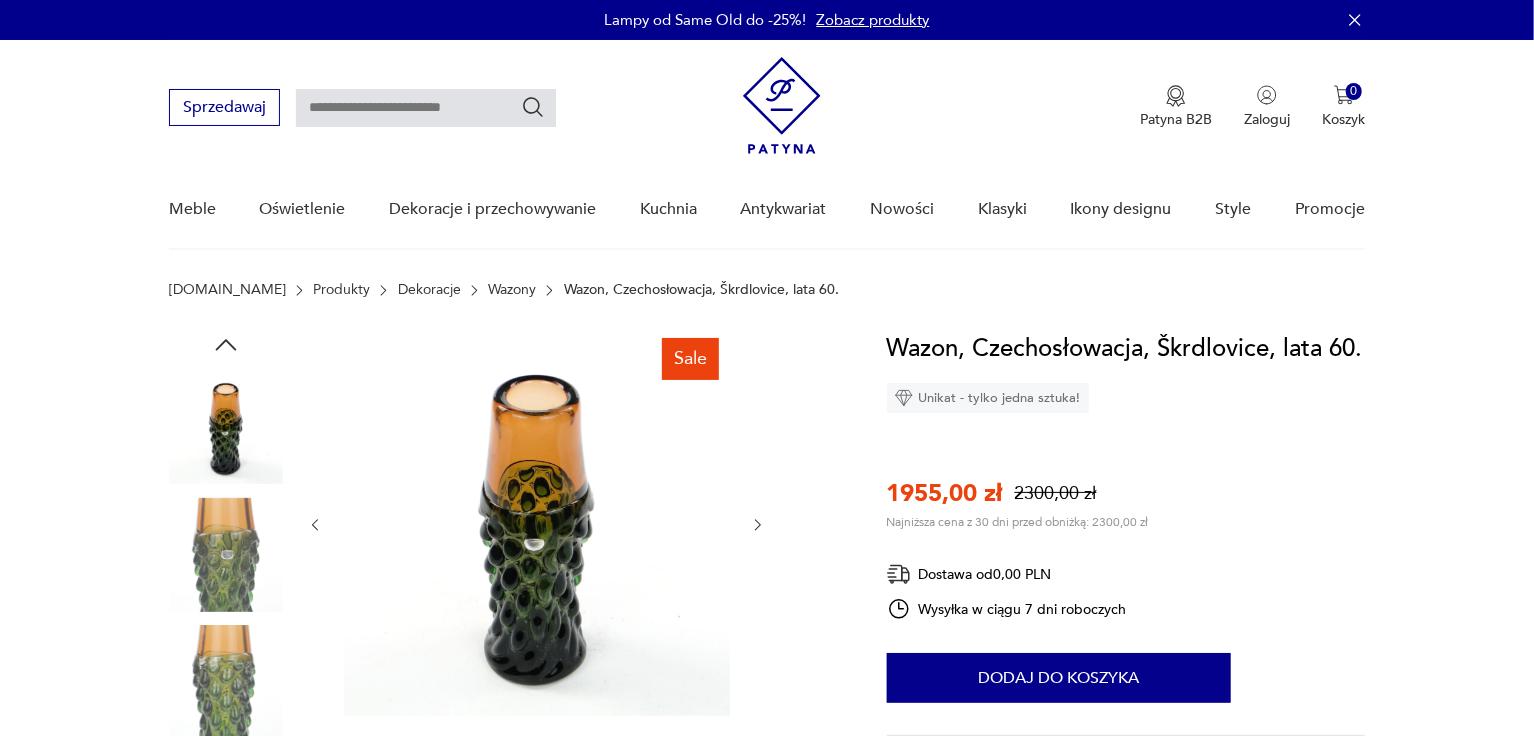 click 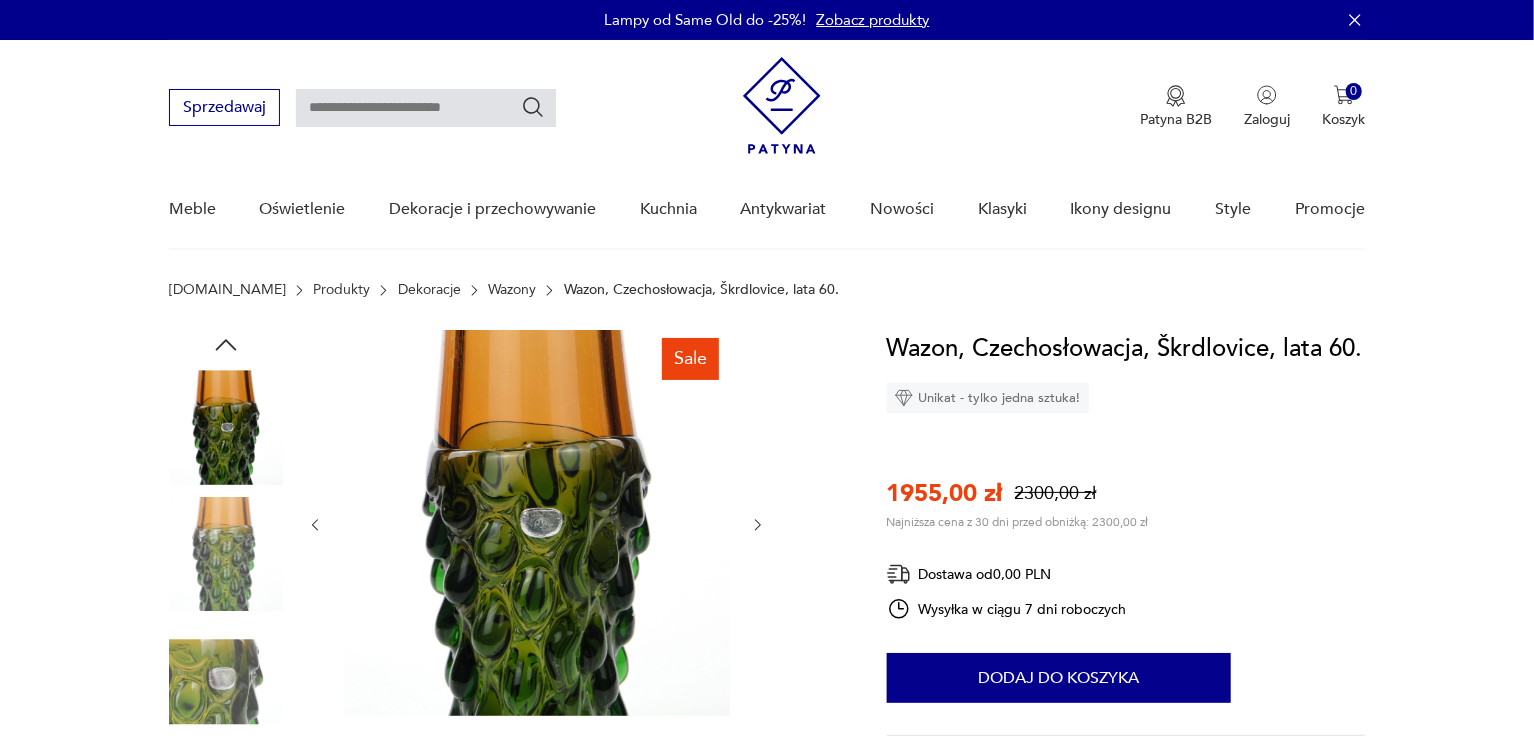 click 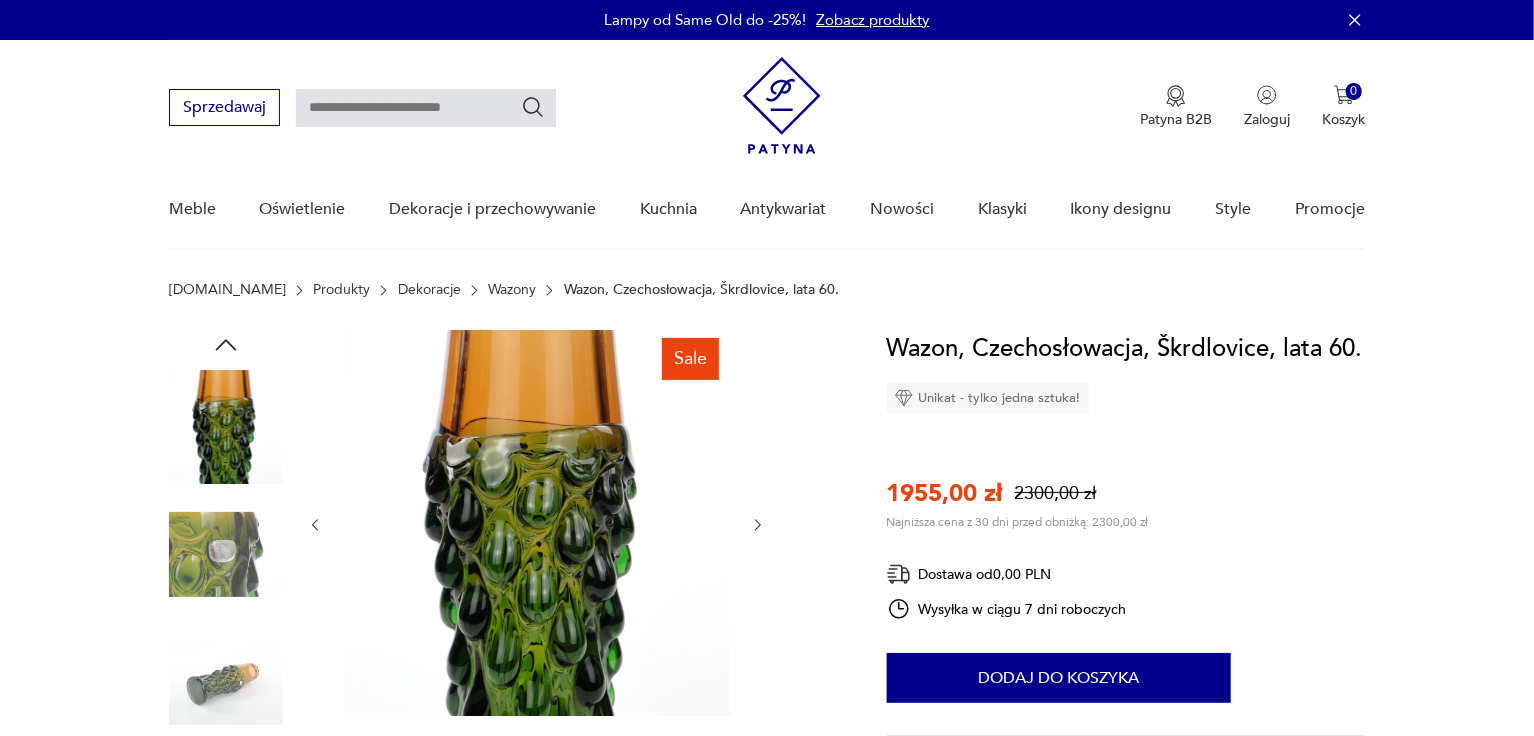 click 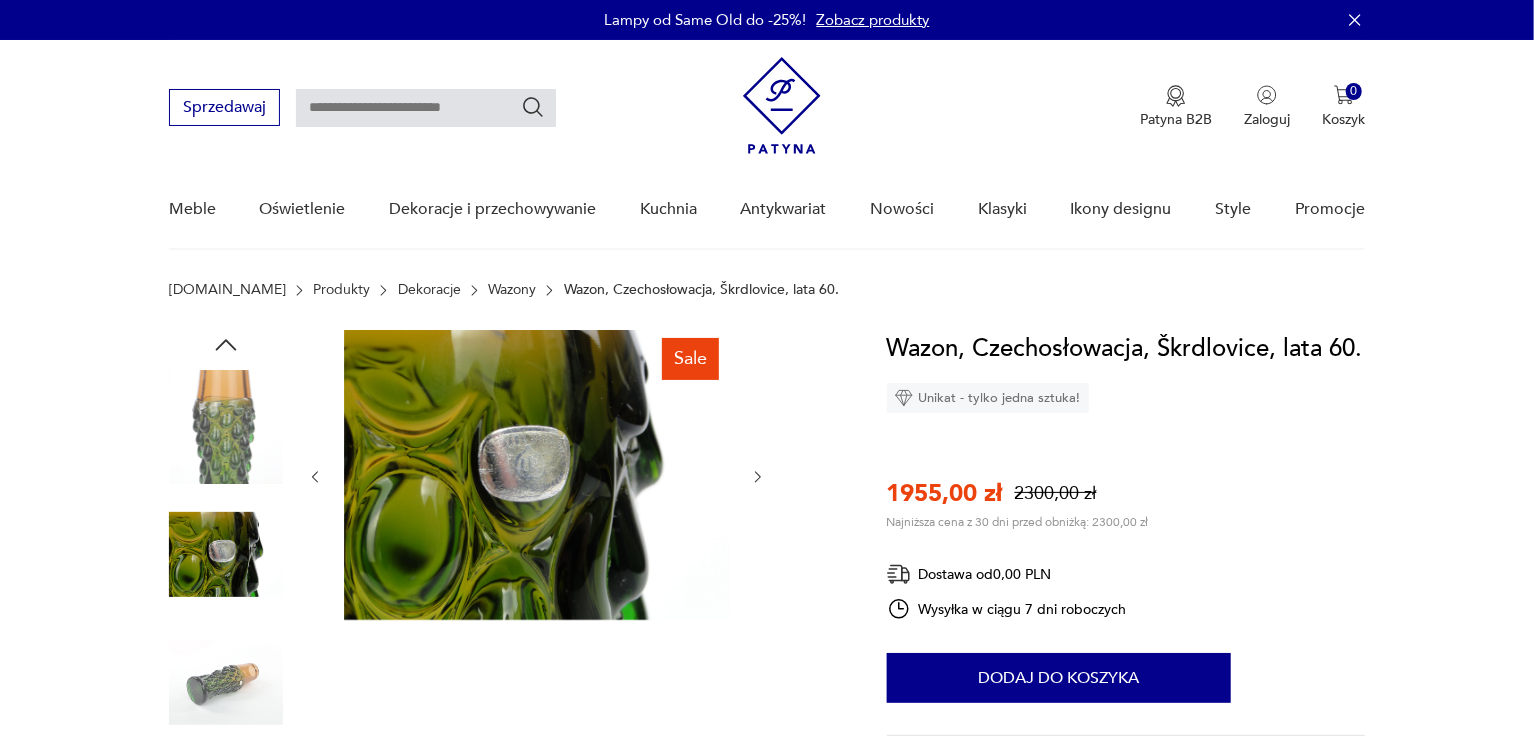click at bounding box center [758, 477] 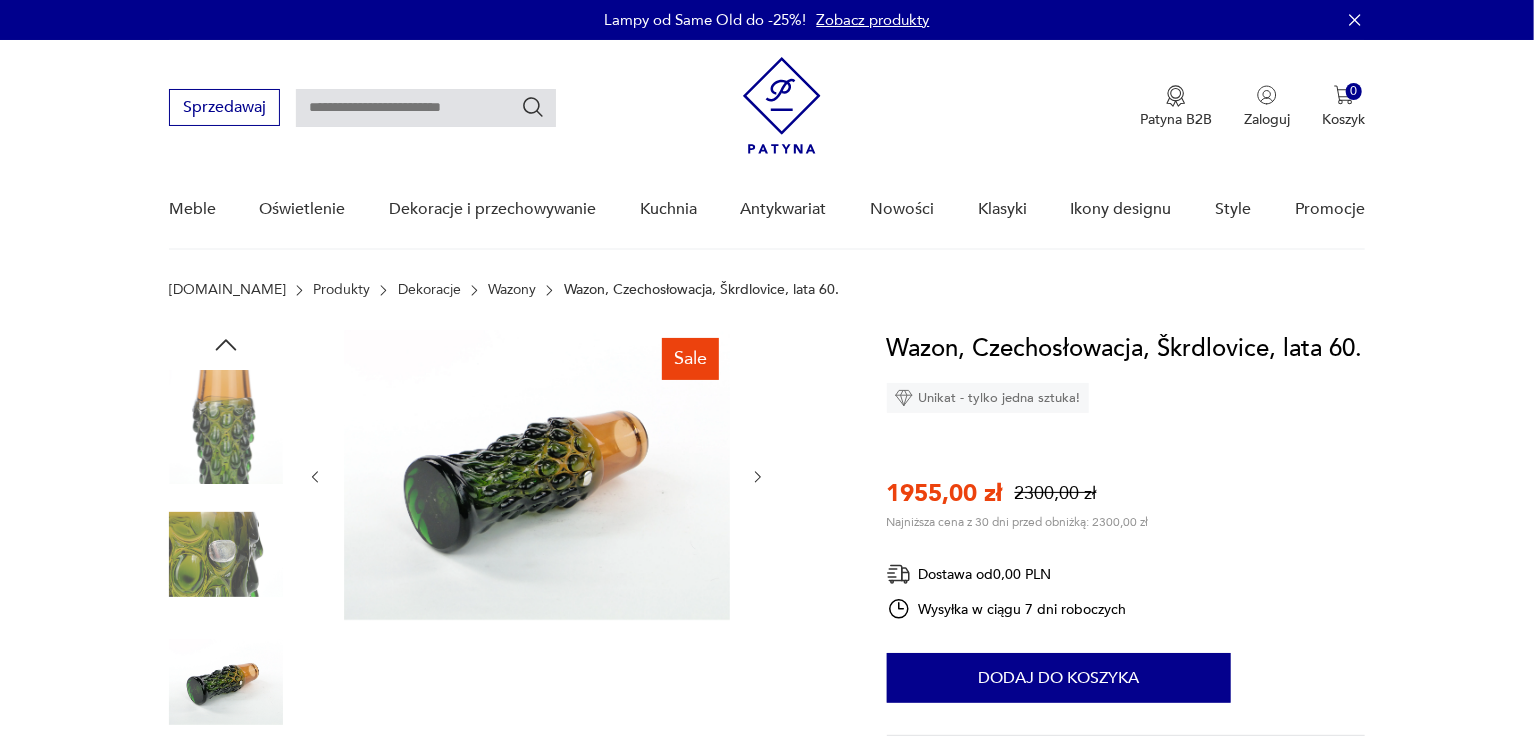 click at bounding box center (758, 477) 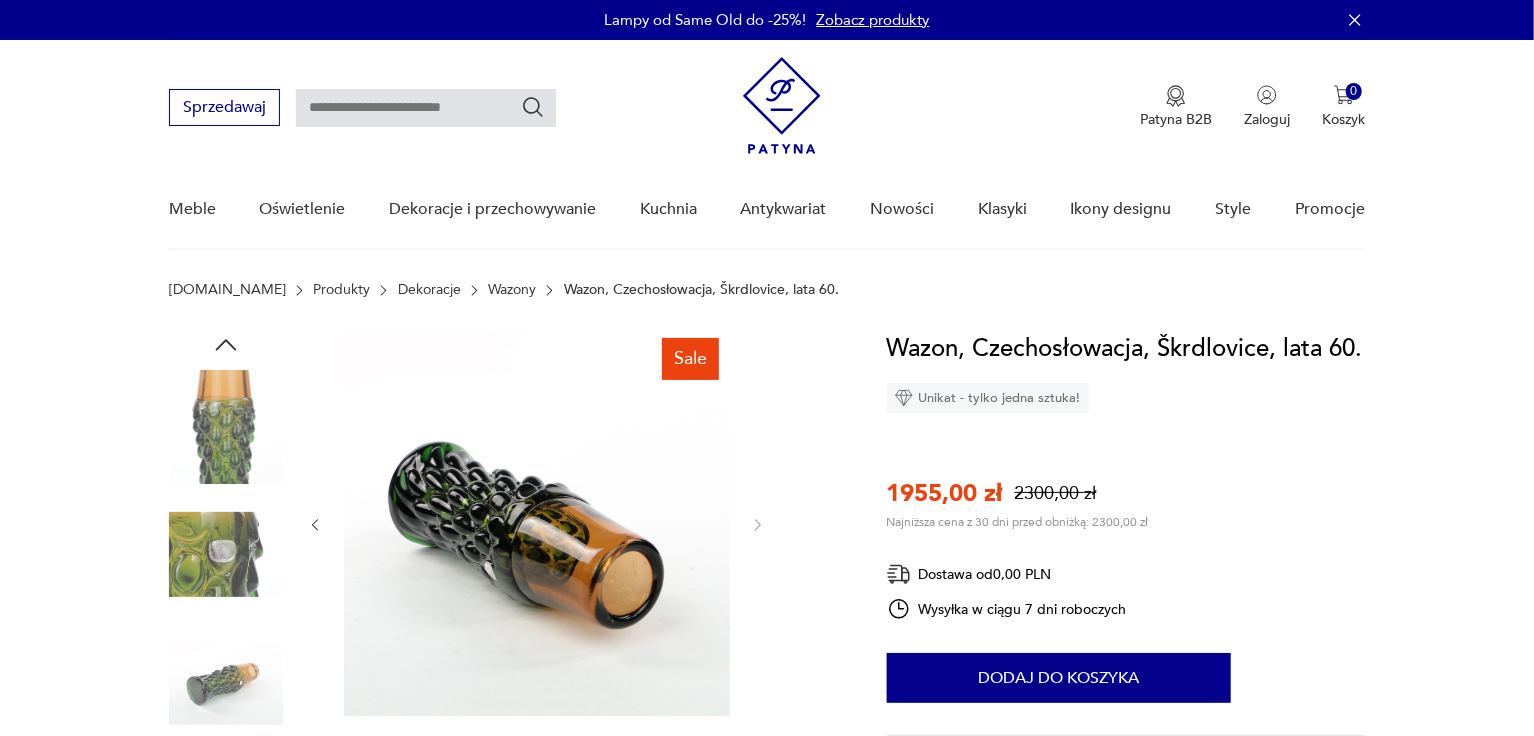 click on "Wazony" at bounding box center [512, 290] 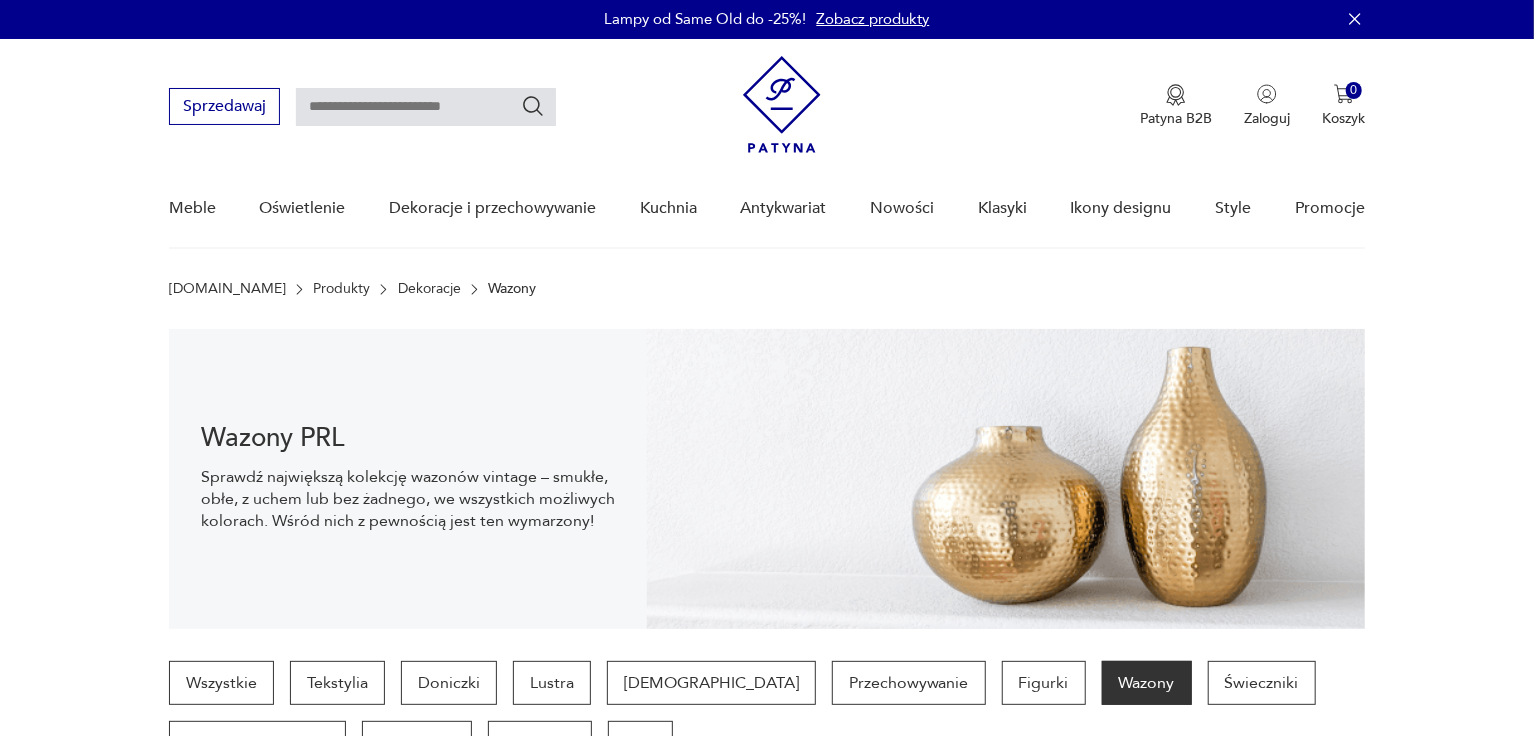 scroll, scrollTop: 29, scrollLeft: 0, axis: vertical 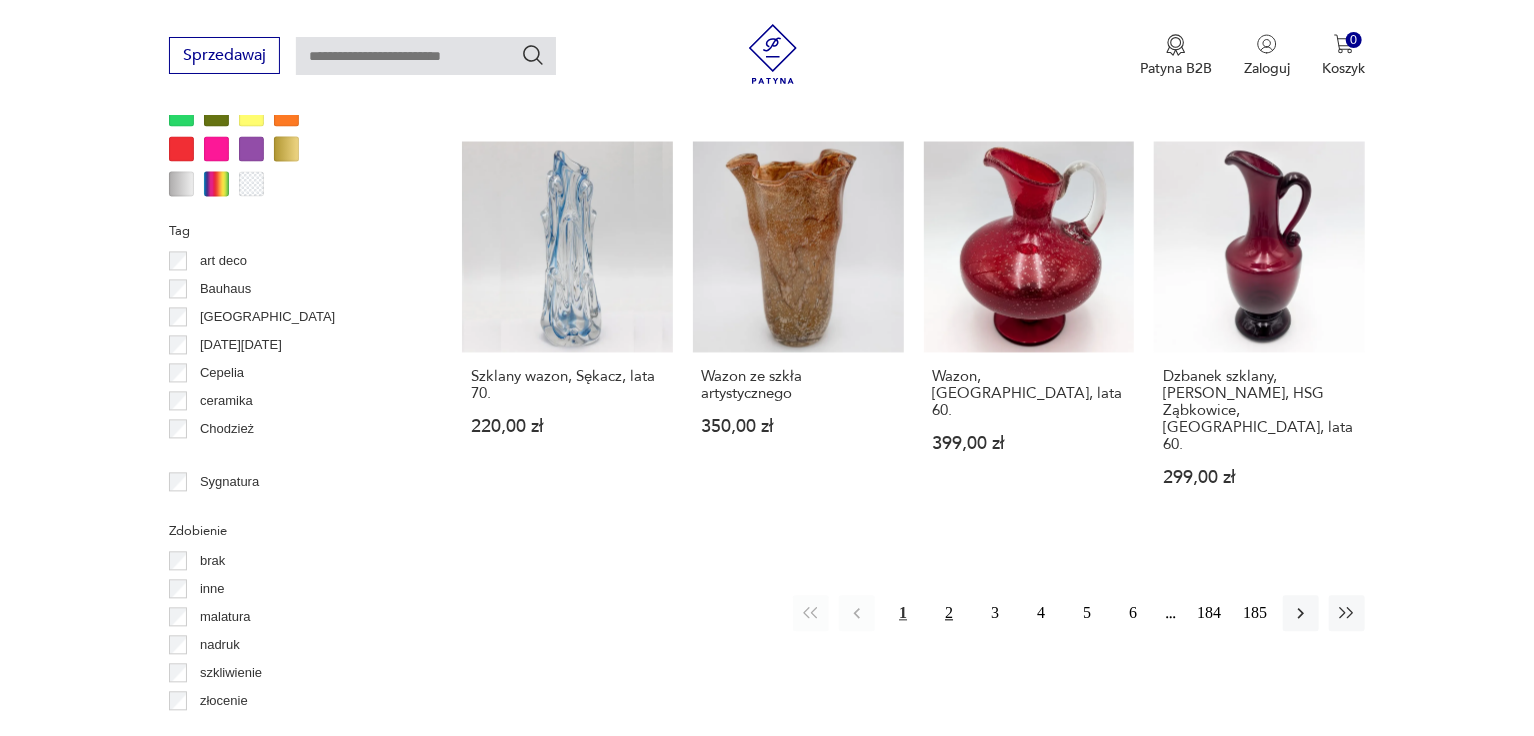 click on "2" at bounding box center [949, 614] 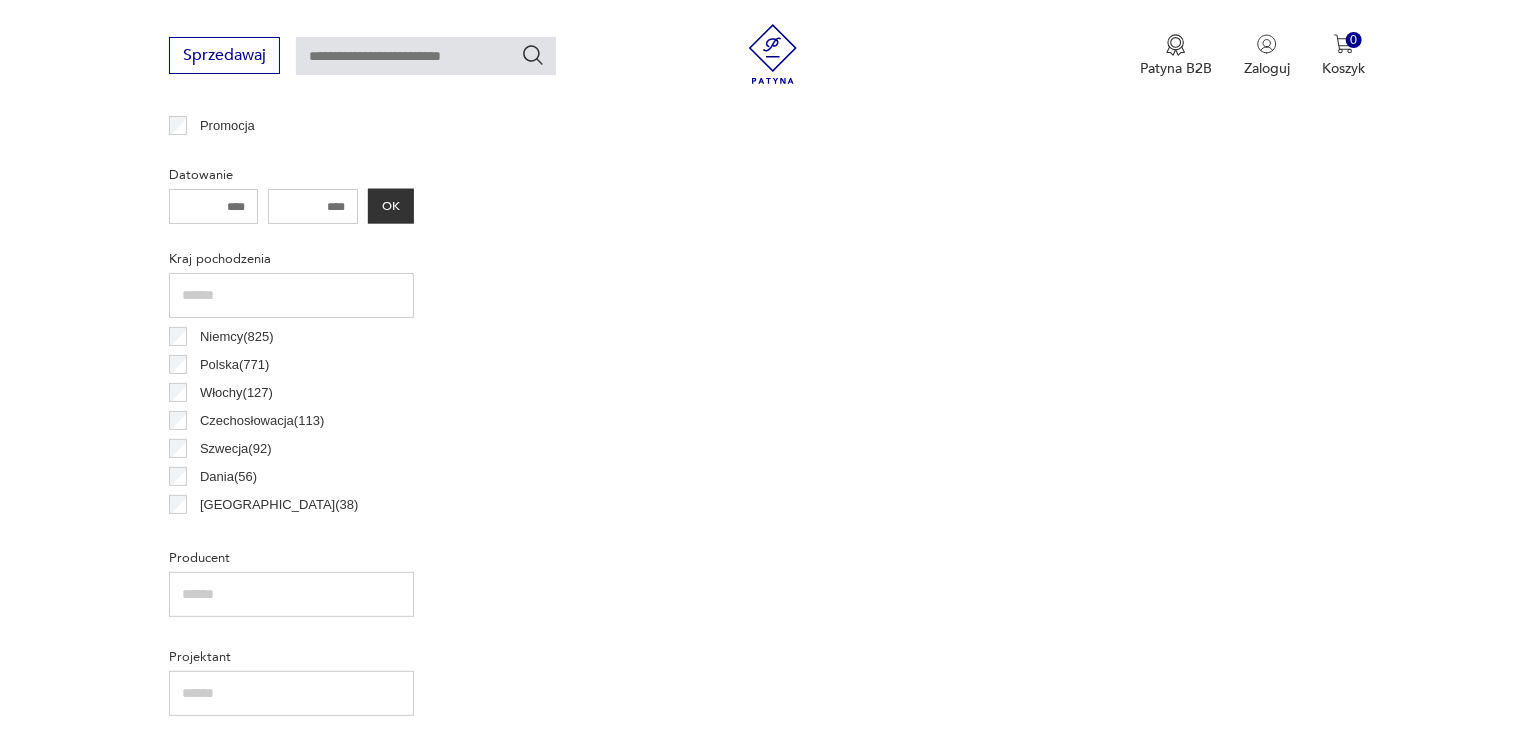 scroll, scrollTop: 530, scrollLeft: 0, axis: vertical 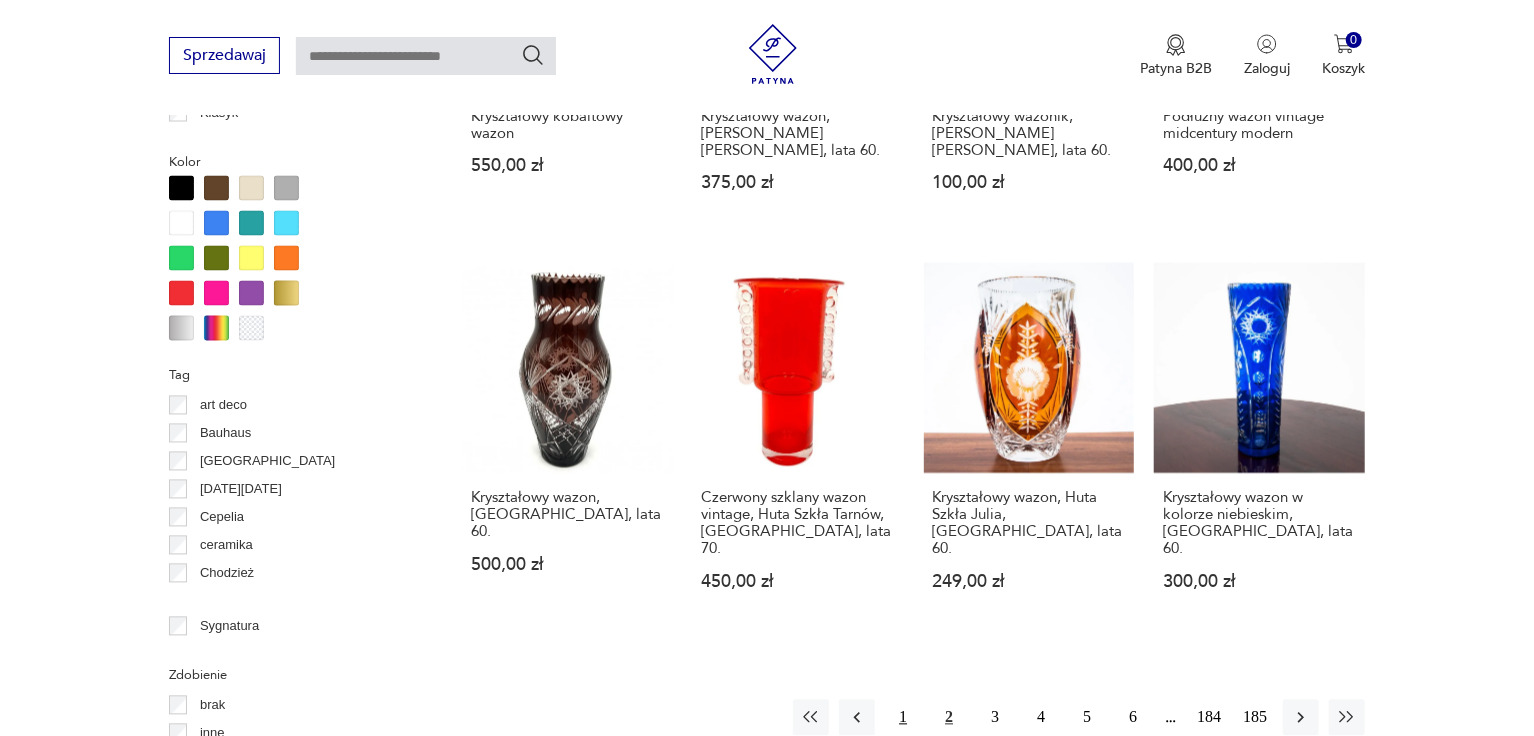 click on "1" at bounding box center (903, 718) 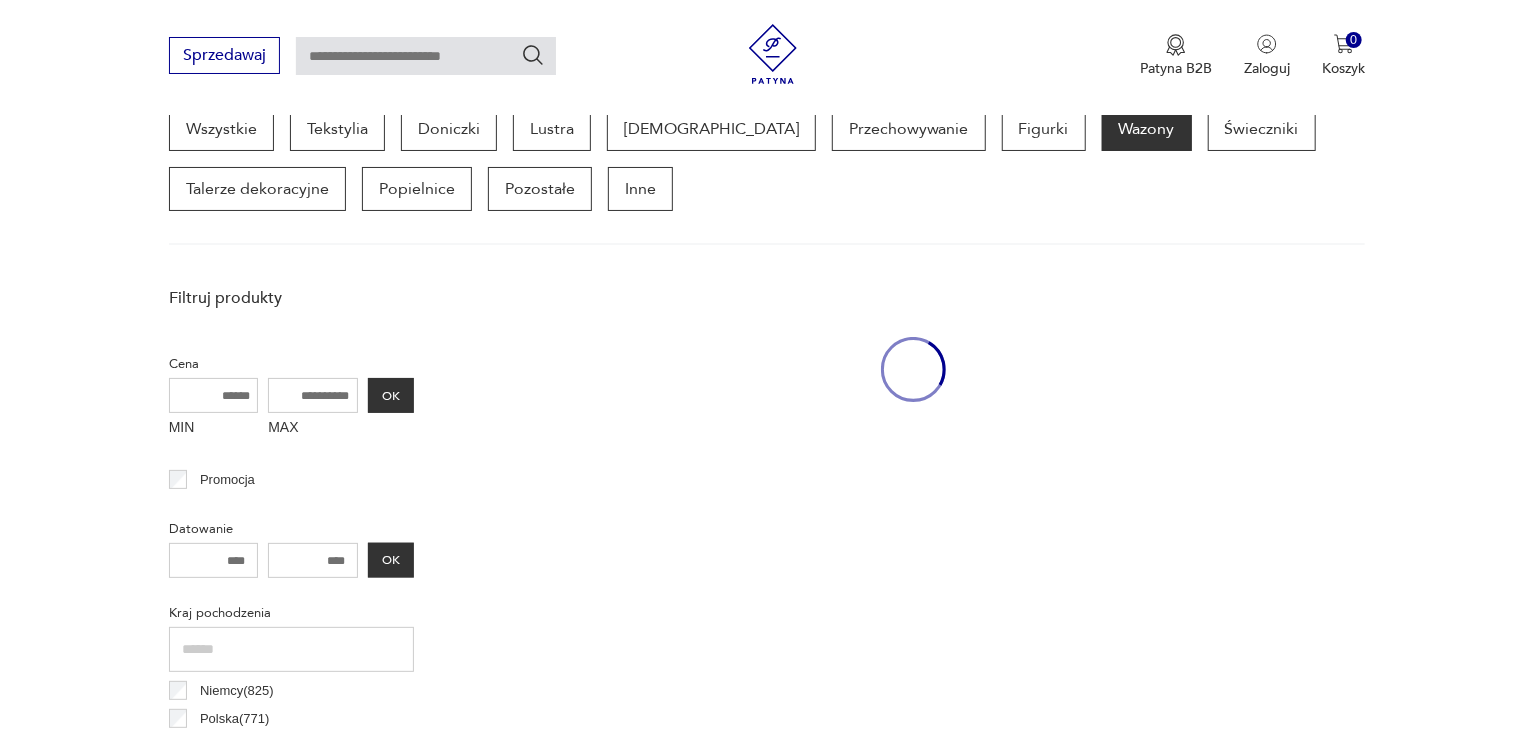 scroll, scrollTop: 530, scrollLeft: 0, axis: vertical 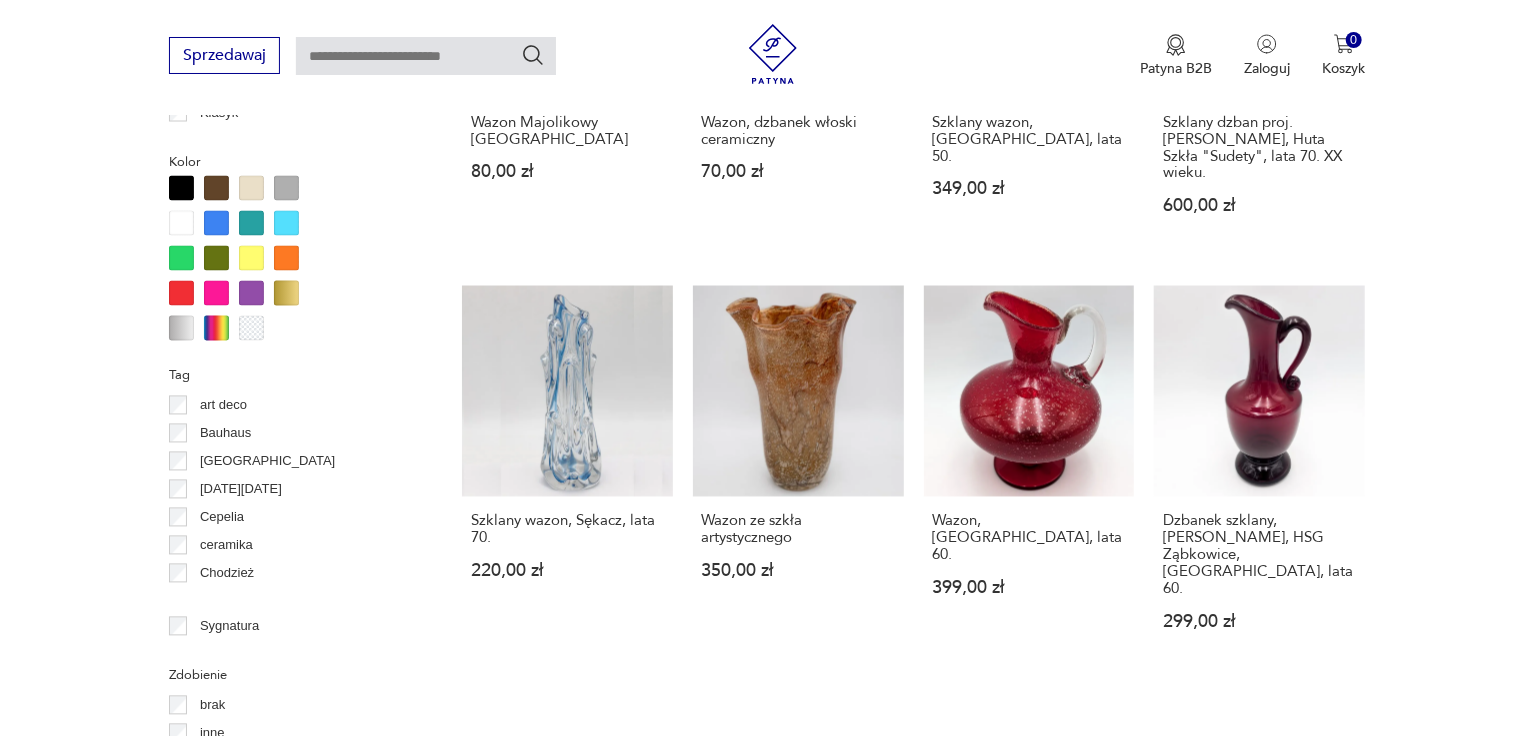 click on "2" at bounding box center (949, 758) 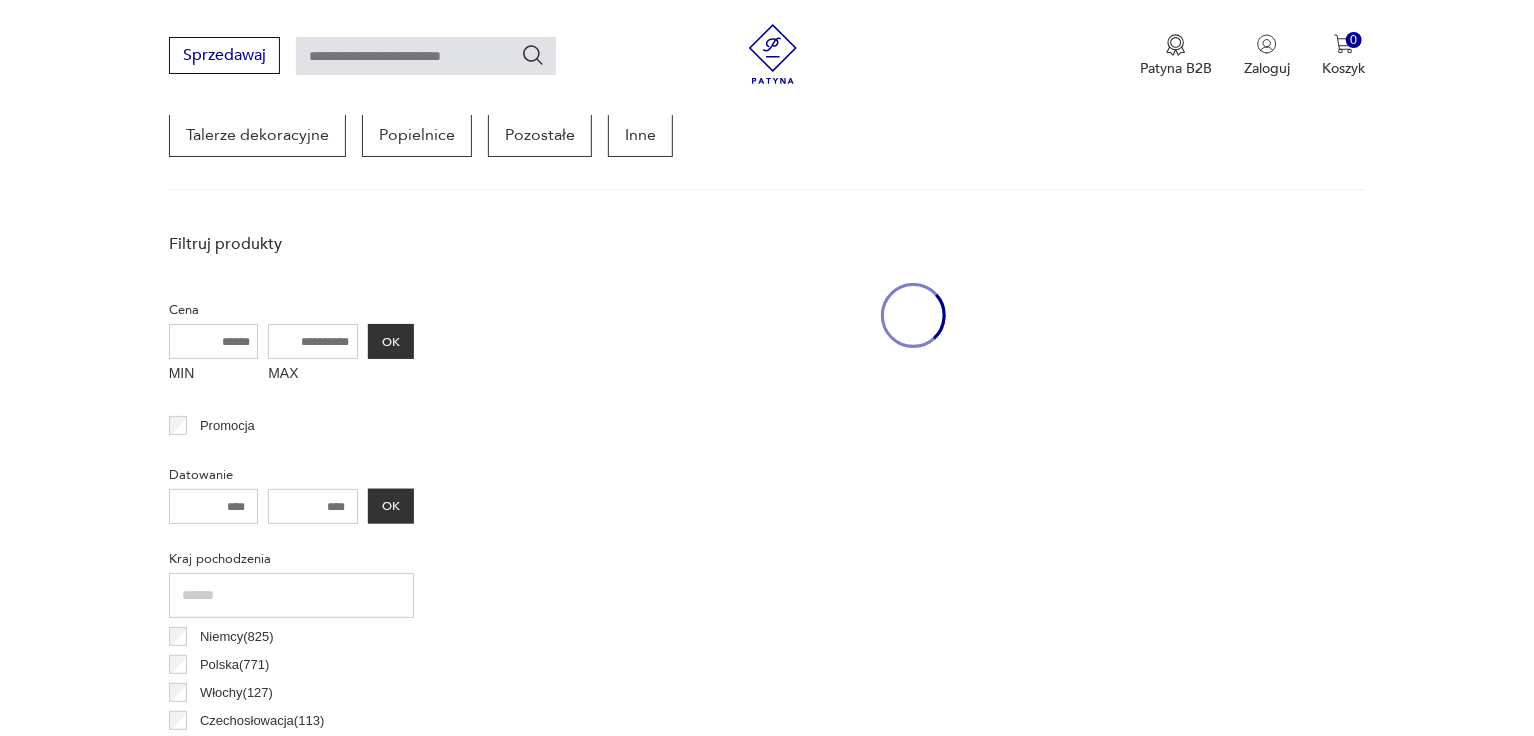scroll, scrollTop: 530, scrollLeft: 0, axis: vertical 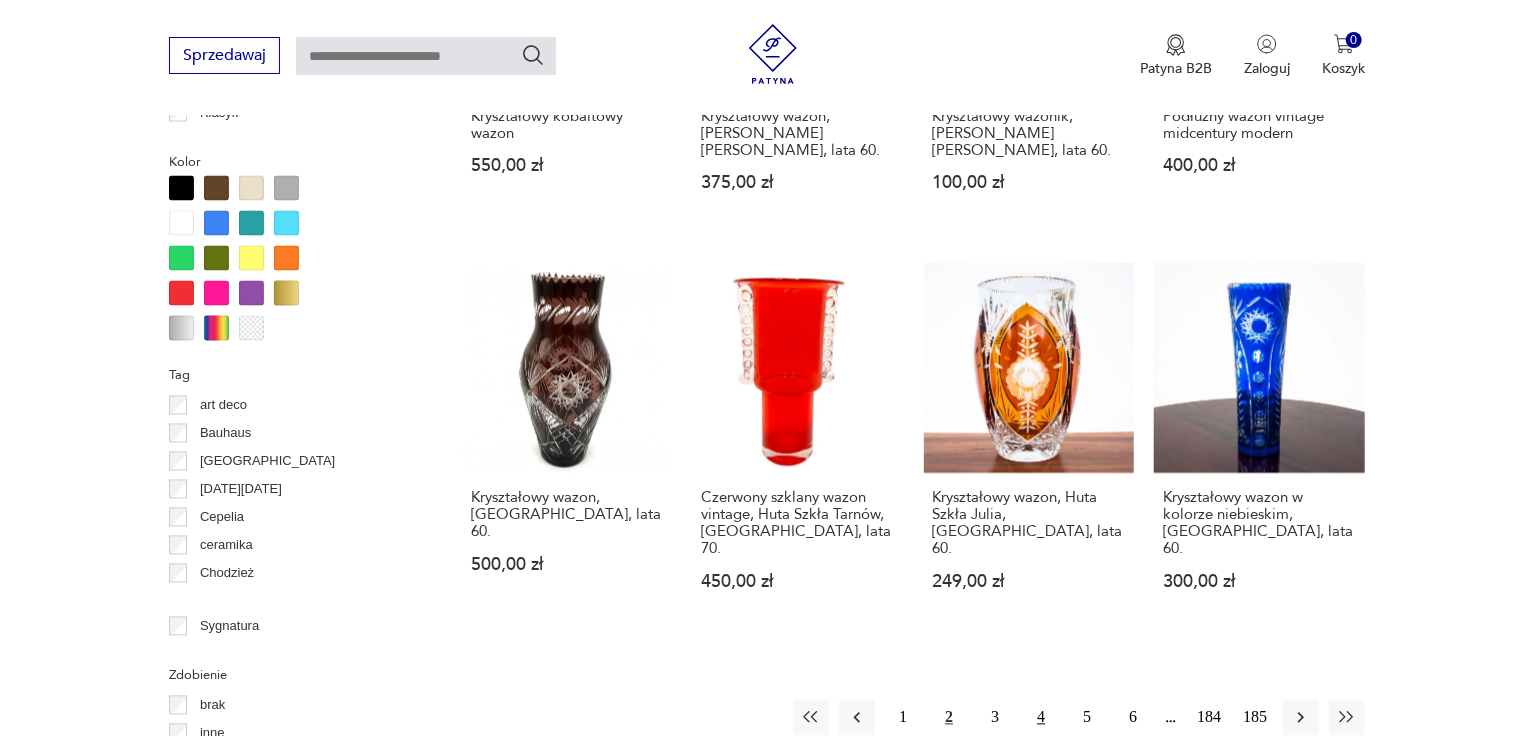 click on "4" at bounding box center [1041, 718] 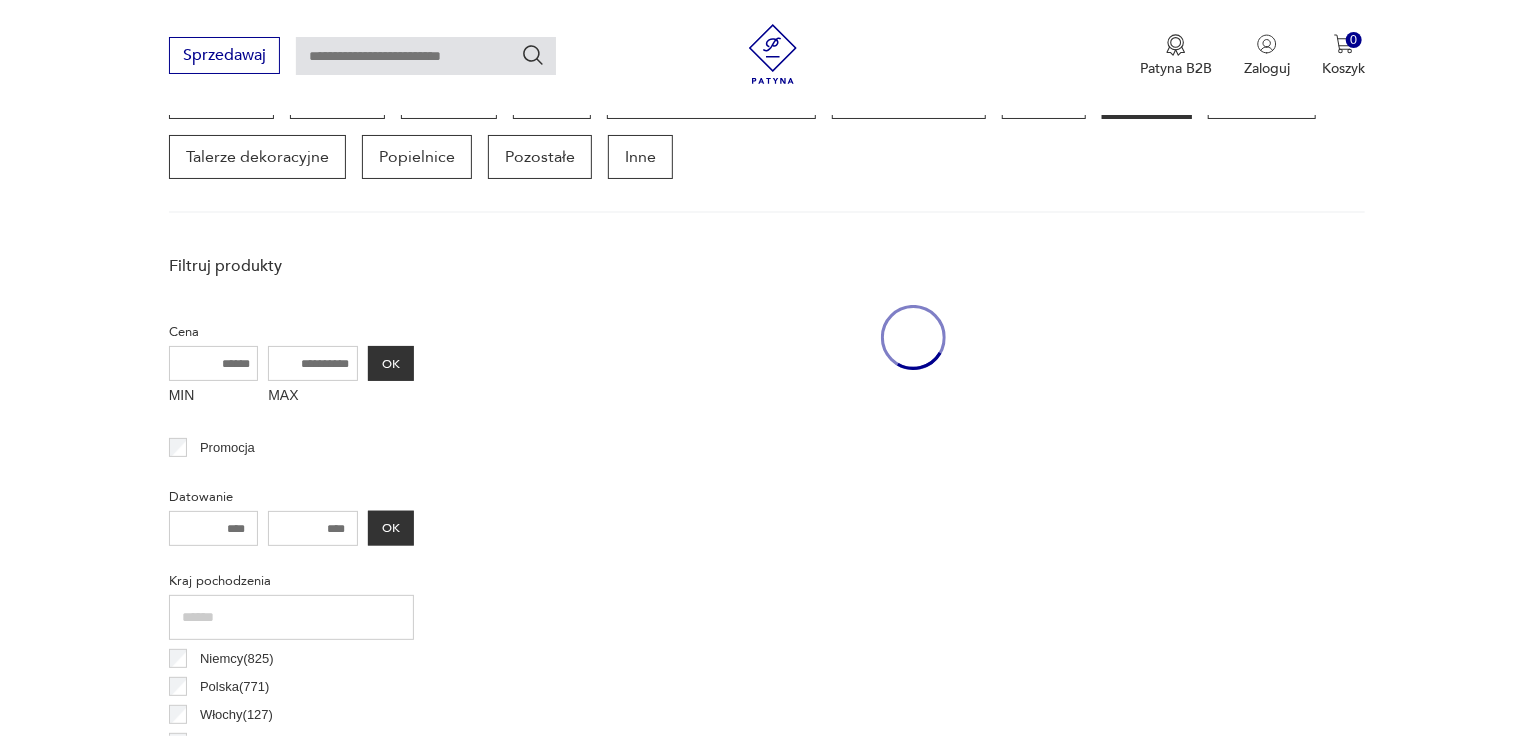 scroll, scrollTop: 530, scrollLeft: 0, axis: vertical 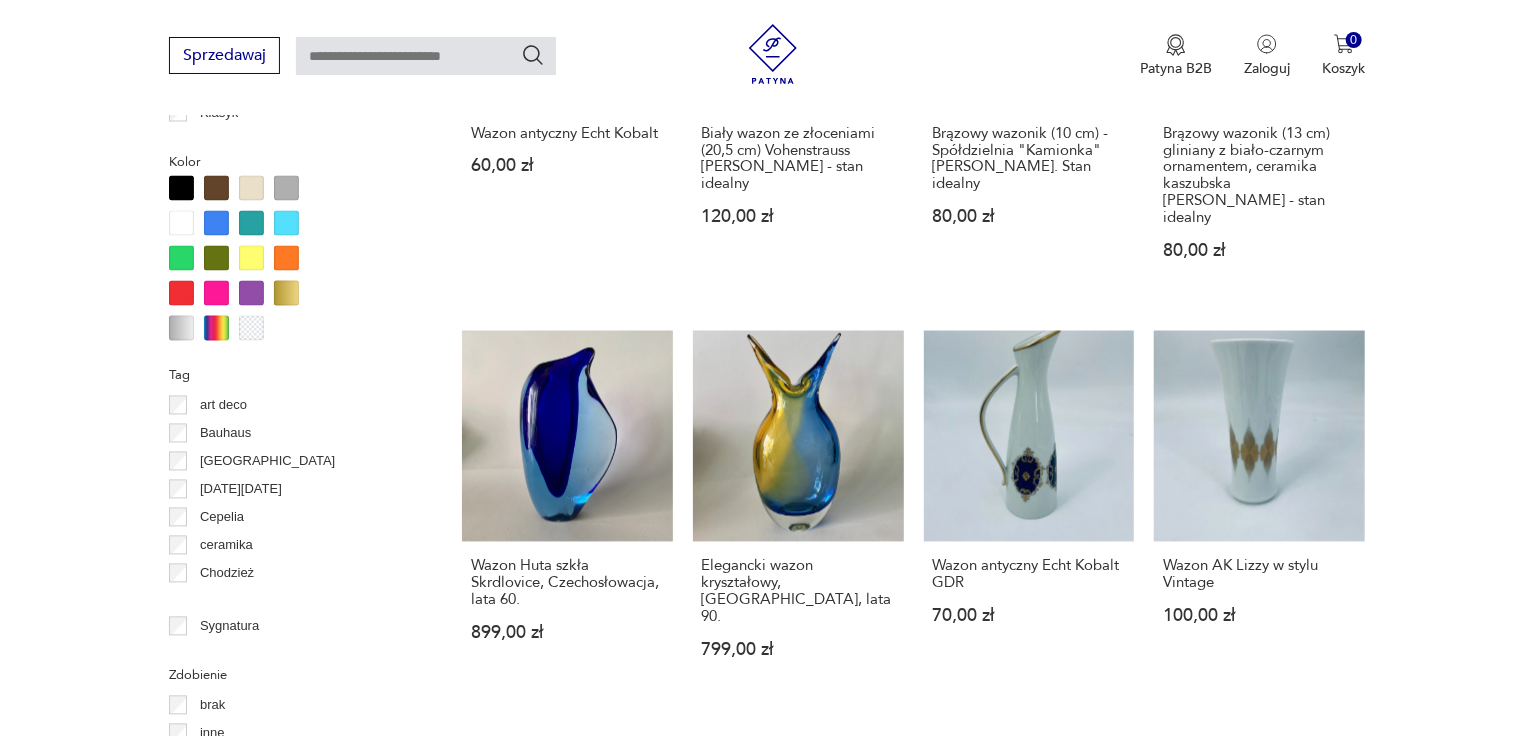 click on "5" at bounding box center [1087, 786] 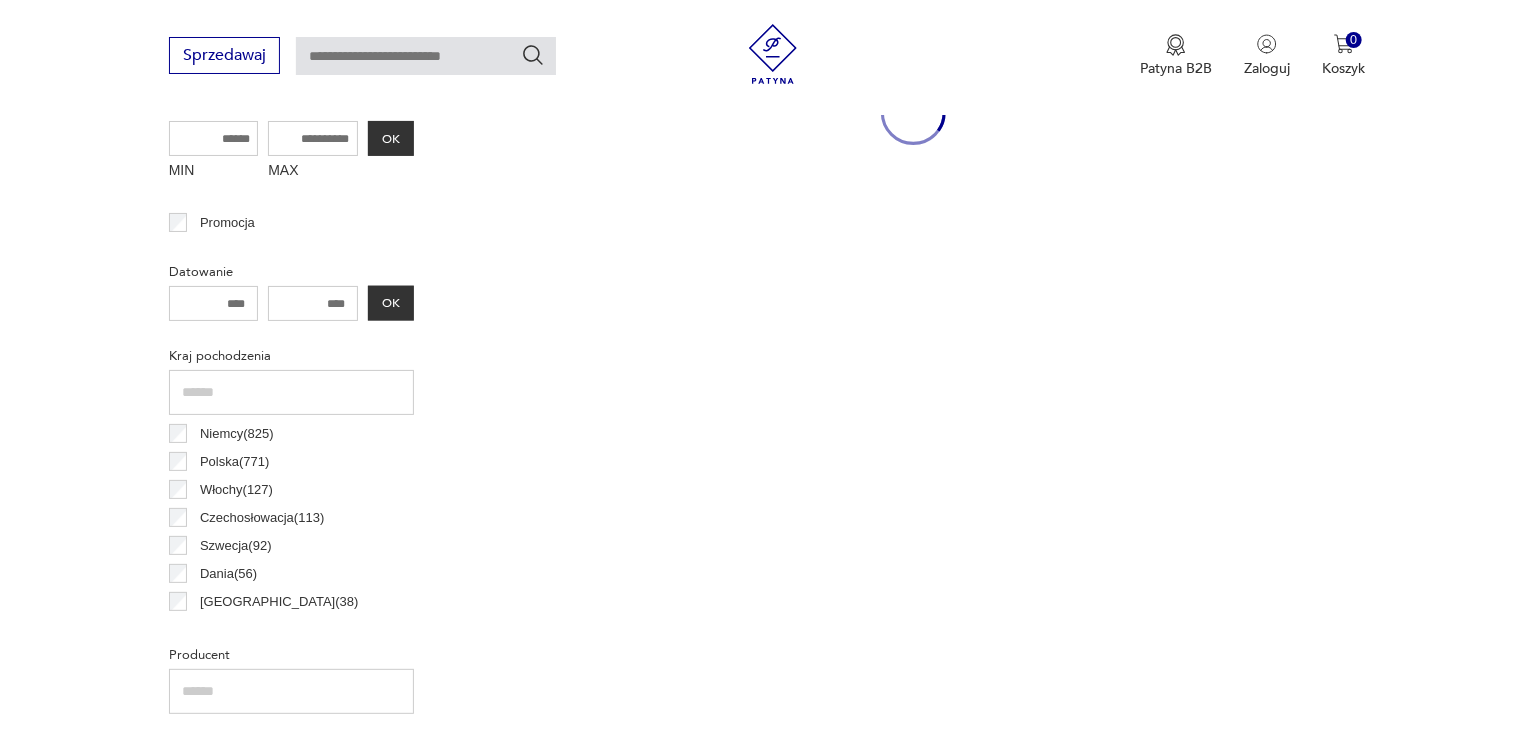 scroll, scrollTop: 530, scrollLeft: 0, axis: vertical 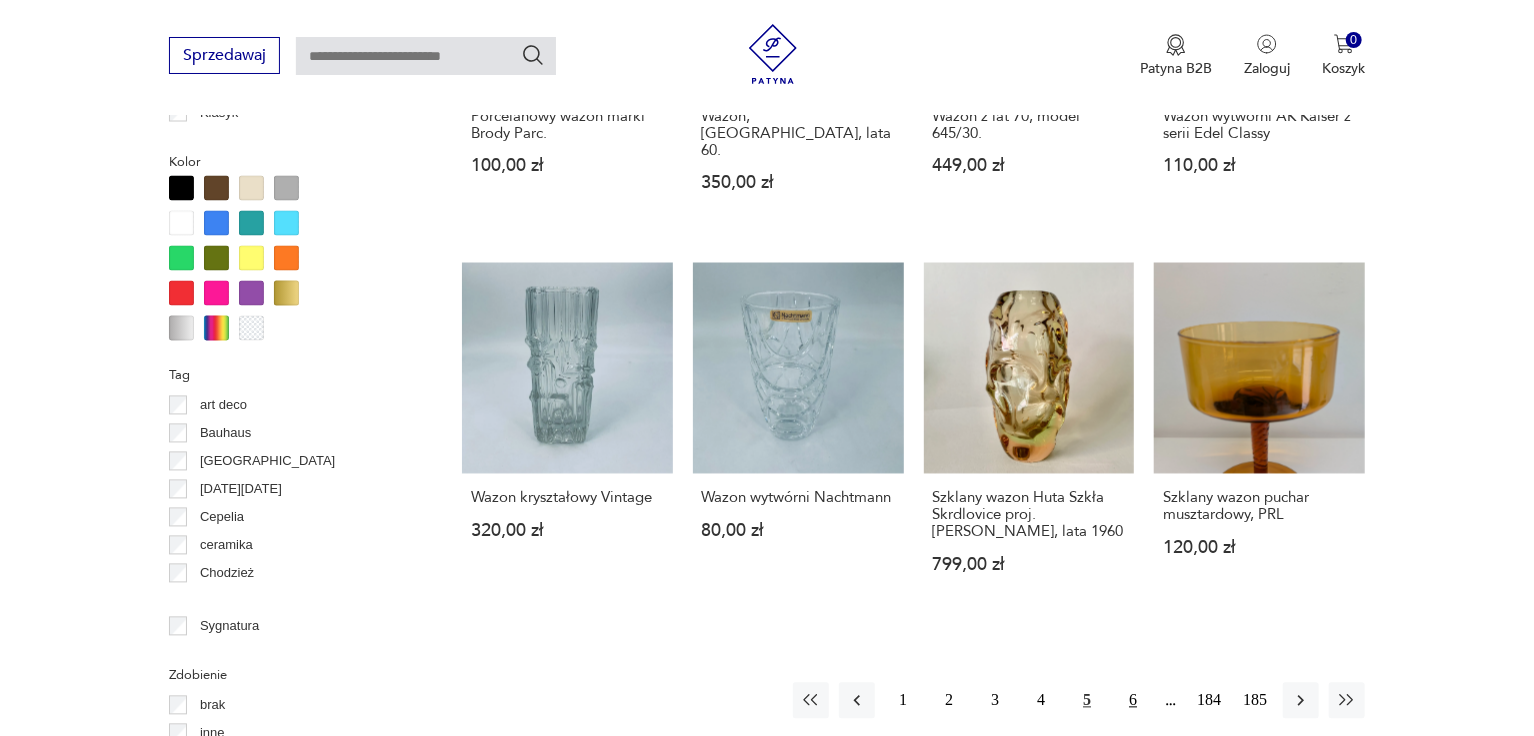 click on "6" at bounding box center [1133, 701] 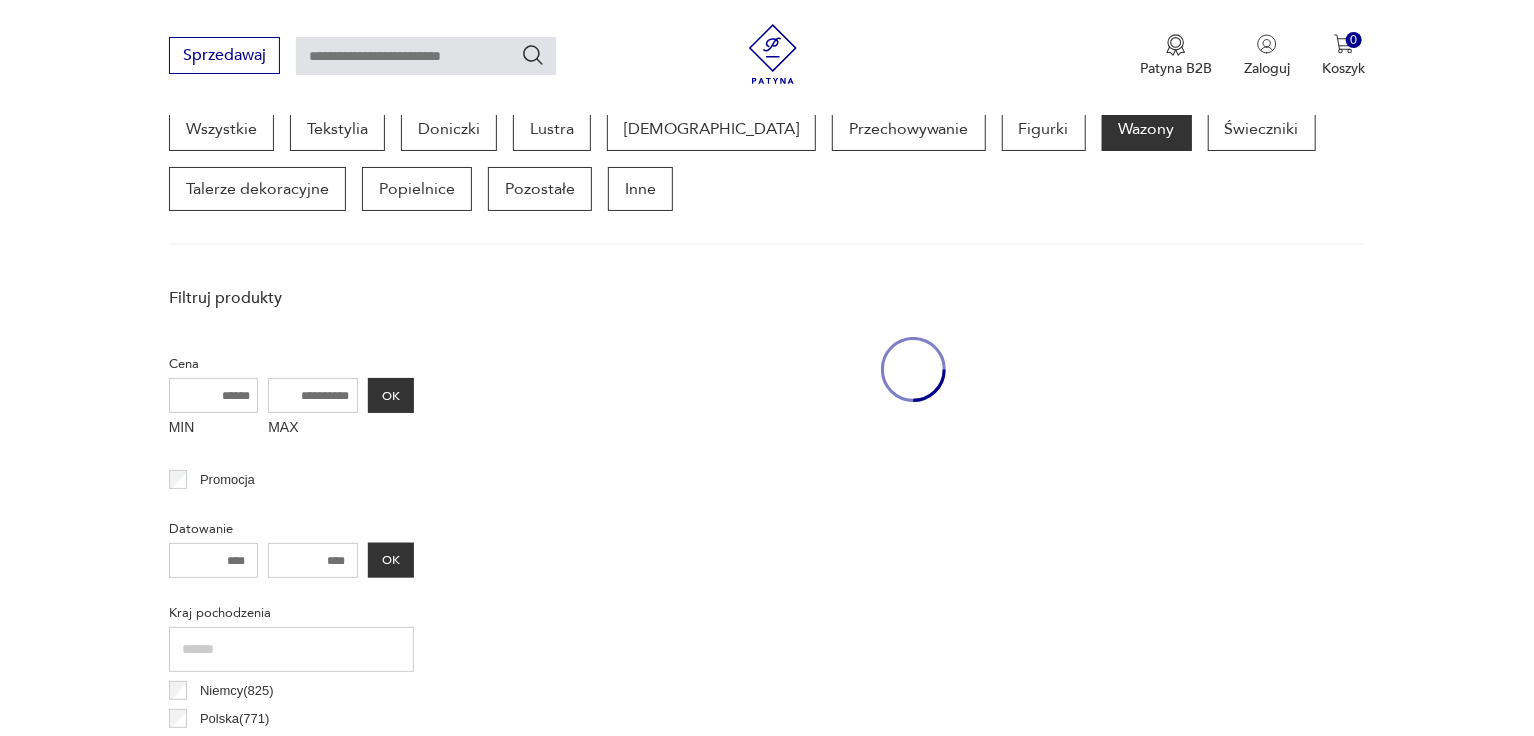 scroll, scrollTop: 530, scrollLeft: 0, axis: vertical 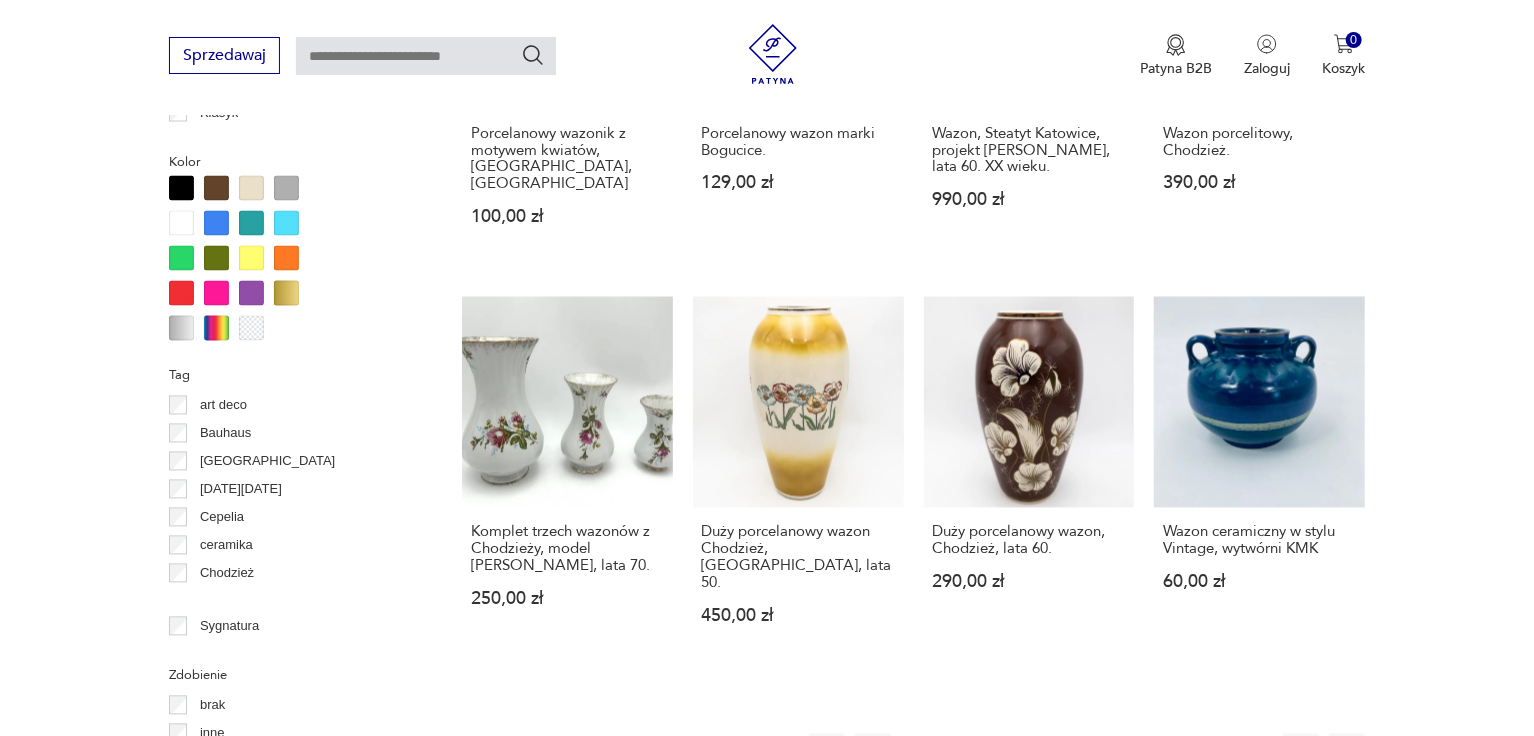 click on "7" at bounding box center [1133, 752] 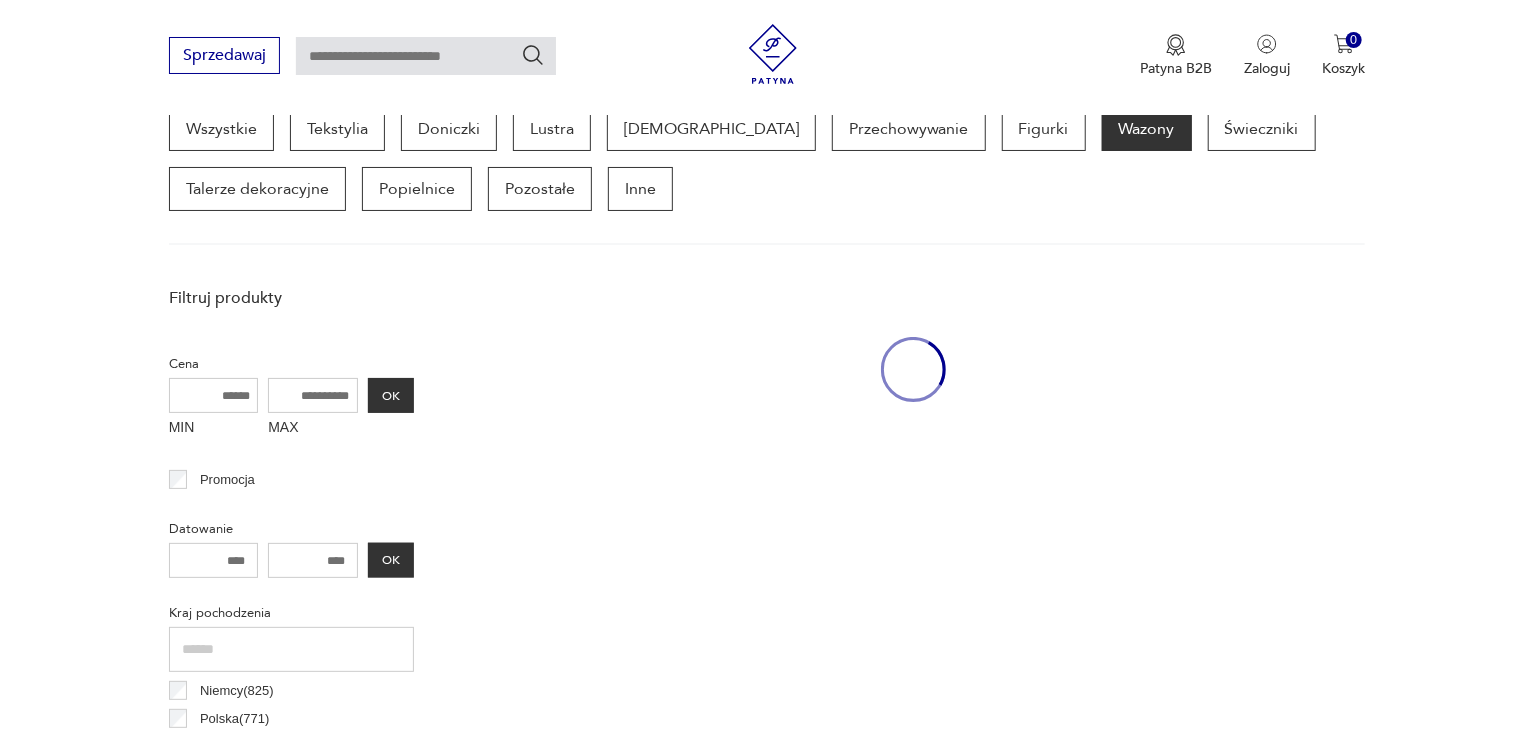 scroll, scrollTop: 530, scrollLeft: 0, axis: vertical 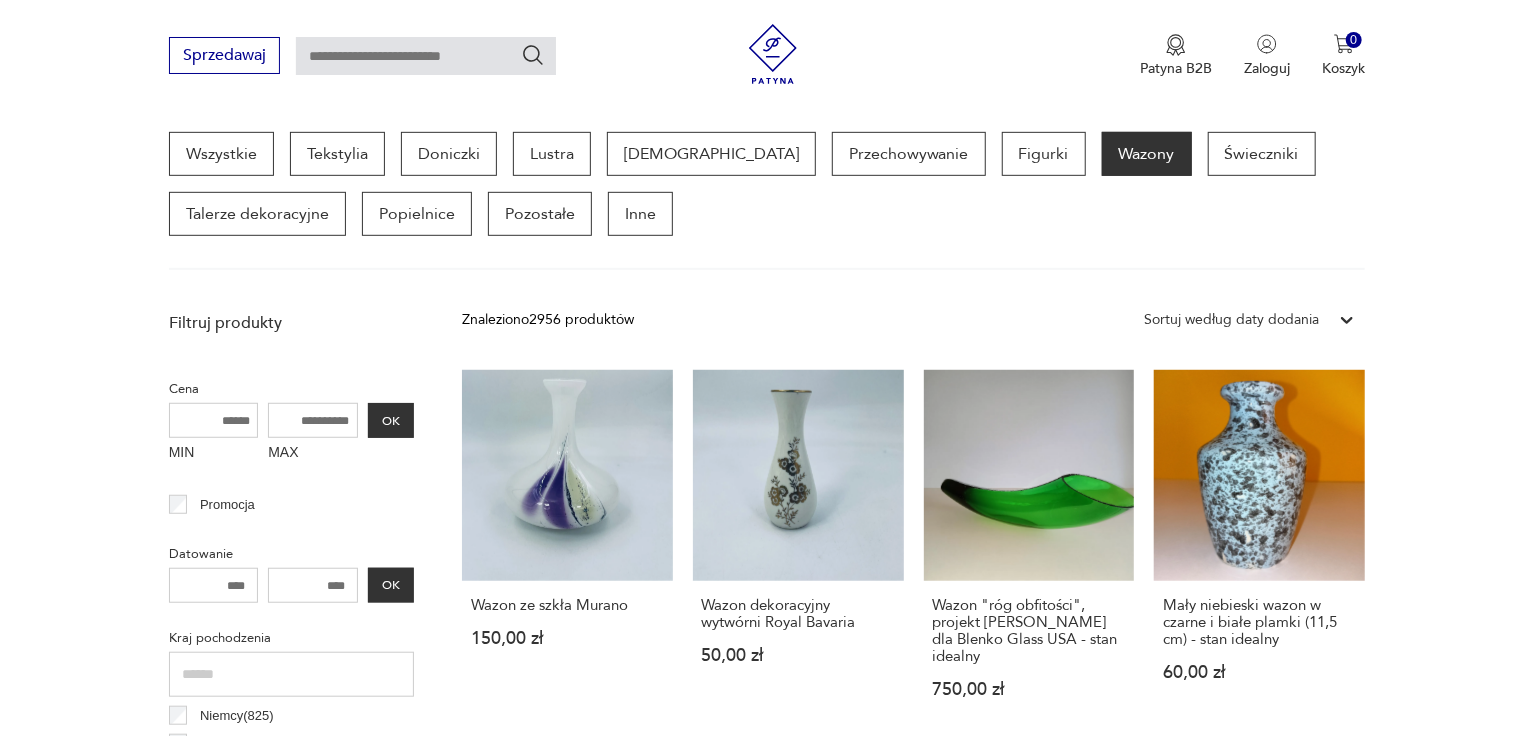click on "Filtruj produkty Cena MIN MAX OK Promocja Datowanie OK Kraj pochodzenia Niemcy  ( 825 ) Polska  ( 771 ) Włochy  ( 127 ) Czechosłowacja  ( 113 ) Szwecja  ( 92 ) Dania  ( 56 ) Belgia  ( 38 ) Francja  ( 35 ) Producent Projektant Typ duży ikebana mały średni Stan przedmiotu Klasyk Kolor Tag art deco Bauhaus Bavaria black friday Cepelia ceramika Chodzież Ćmielów Sygnatura Zdobienie brak inne malatura nadruk szkliwienie złocenie Tworzywo biskwit fajans glina inne kamionka kryształ metal porcelana porcelit stealyt szkło Wyczyść filtry Znaleziono  2956   produktów Filtruj Sortuj według daty dodania Sortuj według daty dodania Wazon ze szkła Murano 150,00 zł Wazon dekoracyjny wytwórni Royal Bavaria 50,00 zł Wazon "róg obfitości", projekt Winslow Anderson dla Blenko Glass USA - stan idealny 750,00 zł Mały niebieski wazon w czarne i białe plamki (11,5 cm) - stan idealny 60,00 zł Brązowy wazon-kula w białe wzory, Spechtsbrunn Germany - stan idealny 70,00 zł Wazon zabytkowy West Germany 1" at bounding box center (767, 1427) 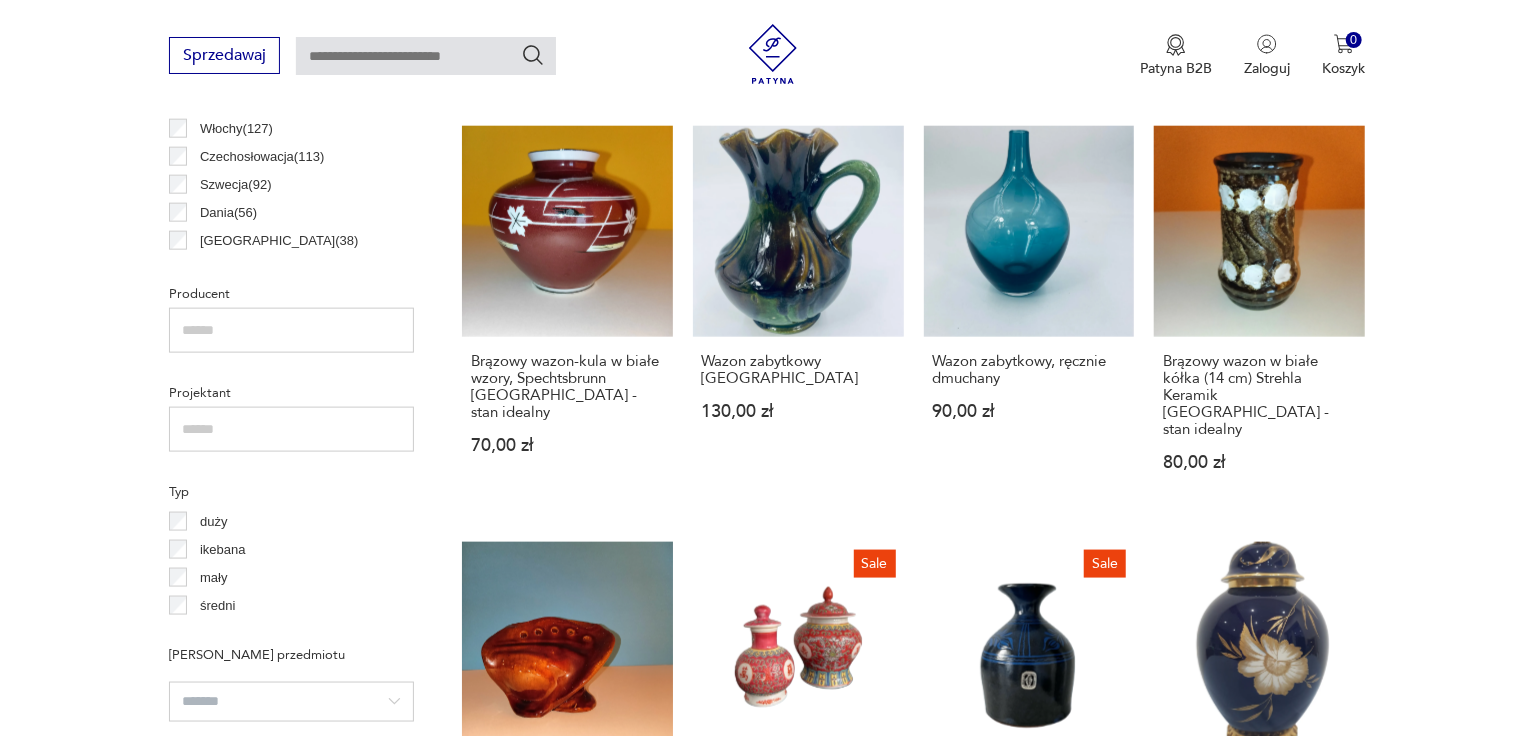 scroll, scrollTop: 1817, scrollLeft: 0, axis: vertical 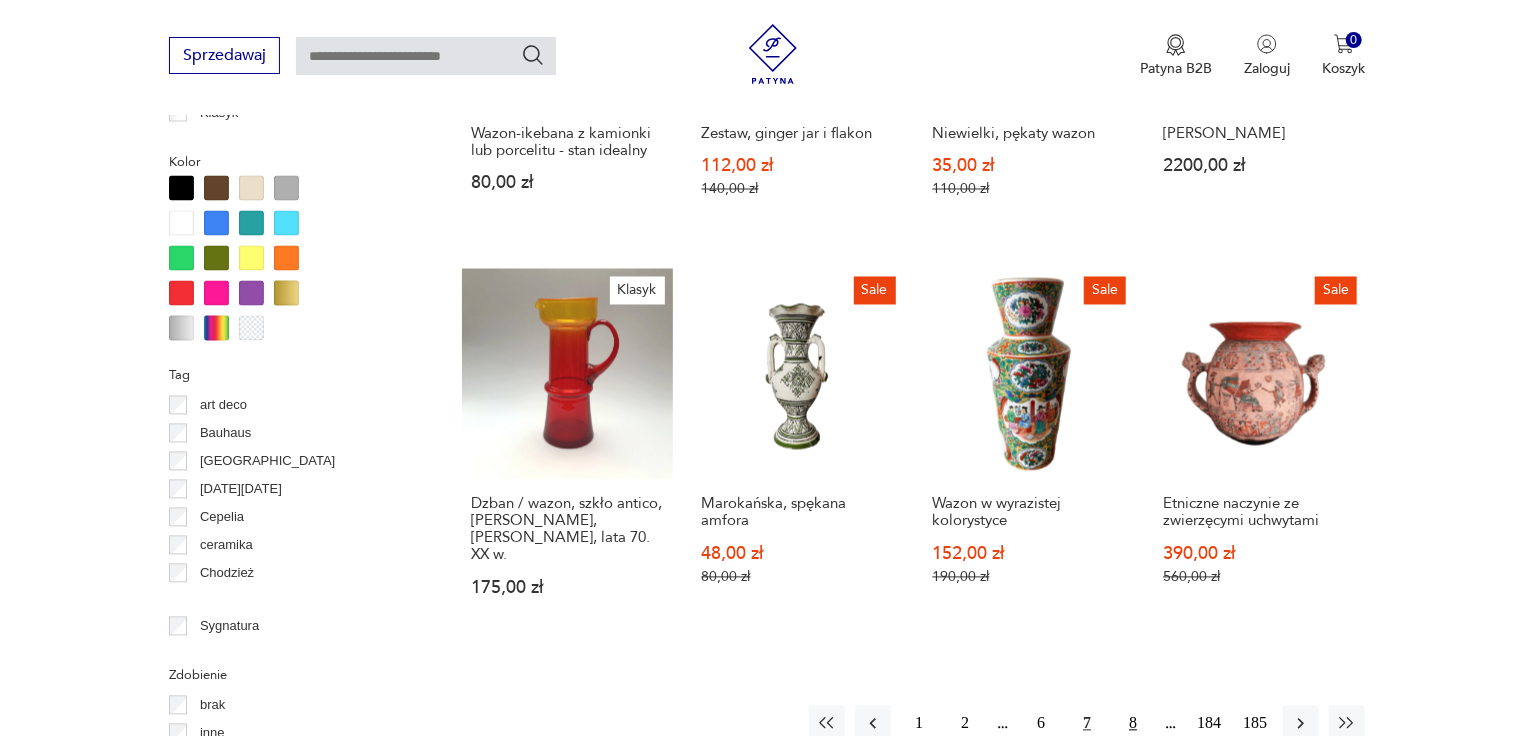 click on "8" at bounding box center (1133, 724) 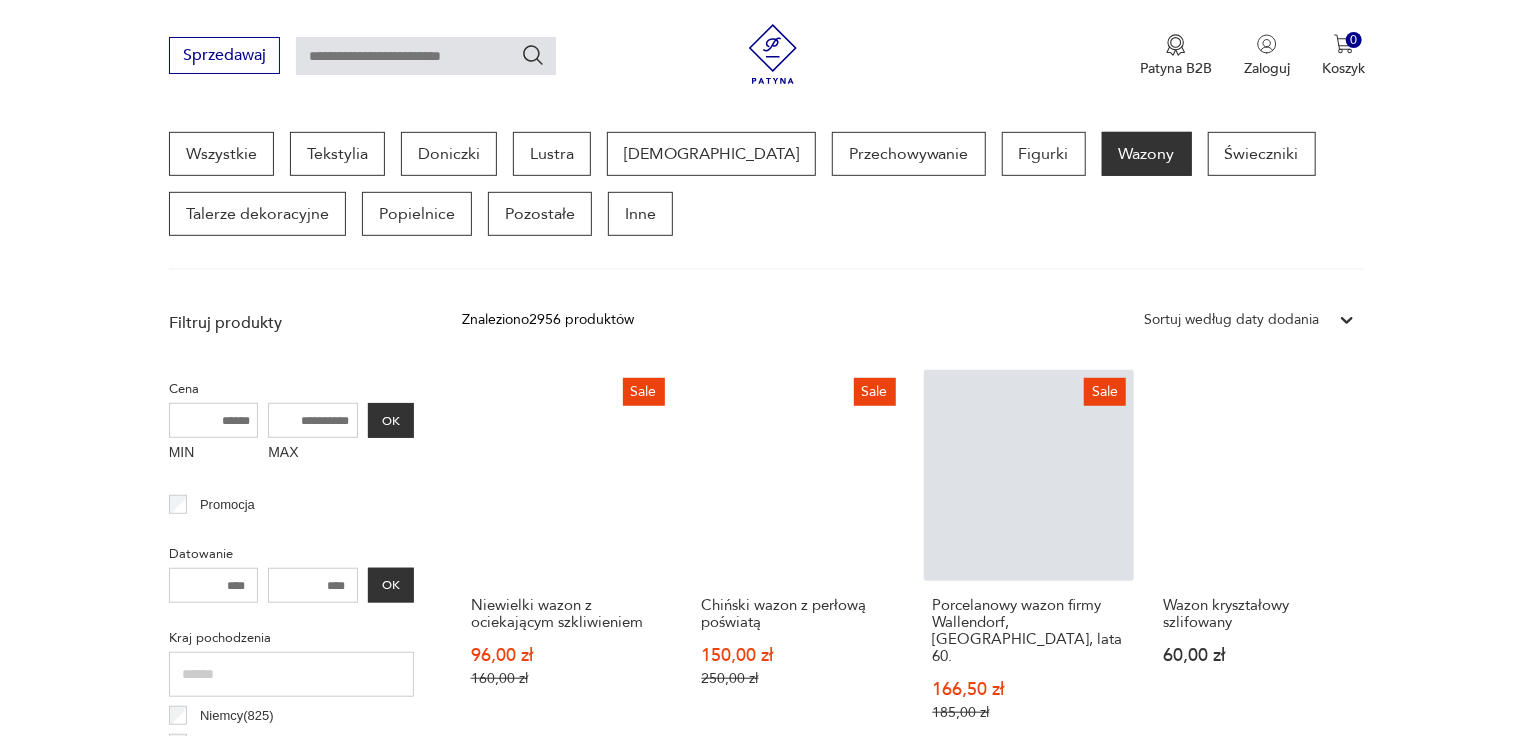 scroll, scrollTop: 1173, scrollLeft: 0, axis: vertical 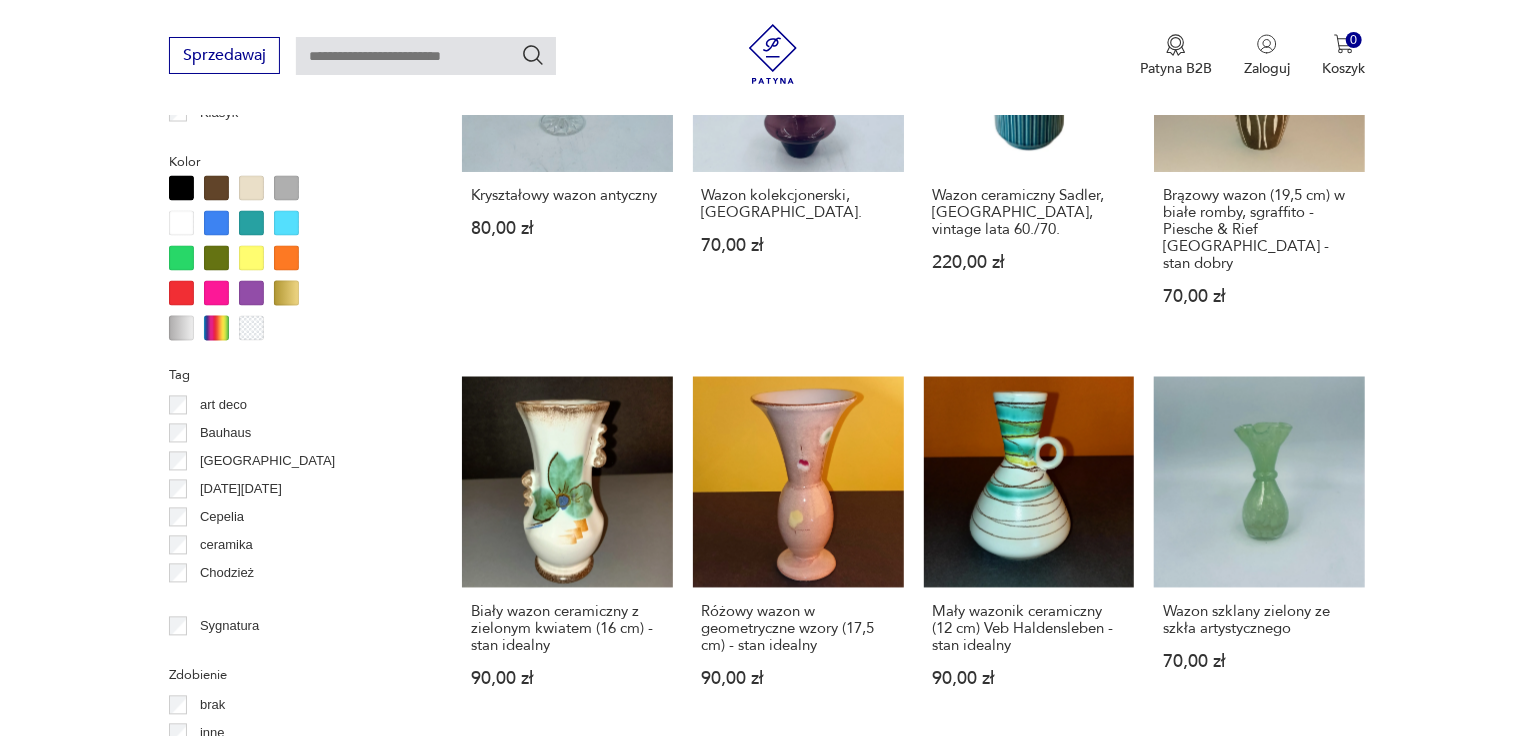 click on "9" at bounding box center [1133, 815] 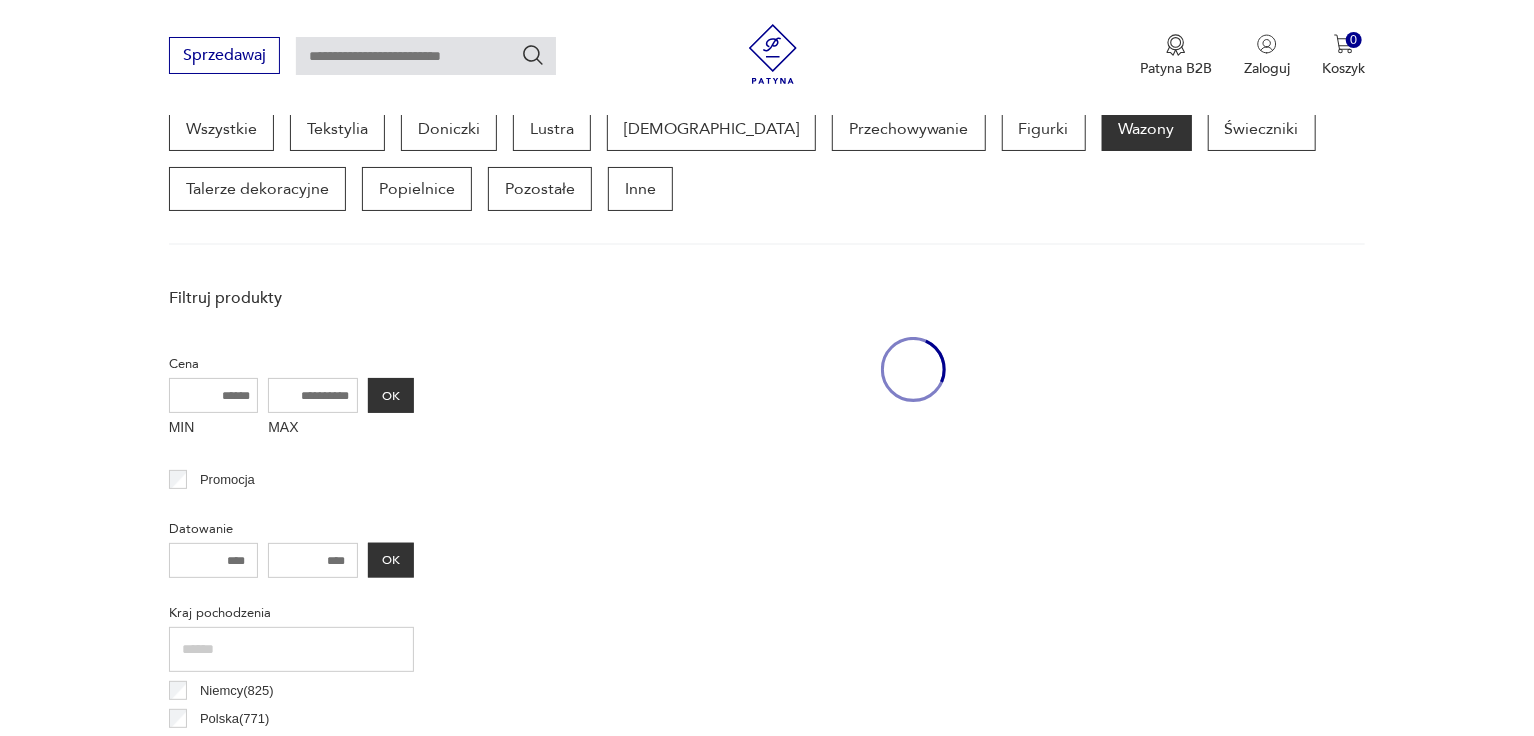 scroll, scrollTop: 530, scrollLeft: 0, axis: vertical 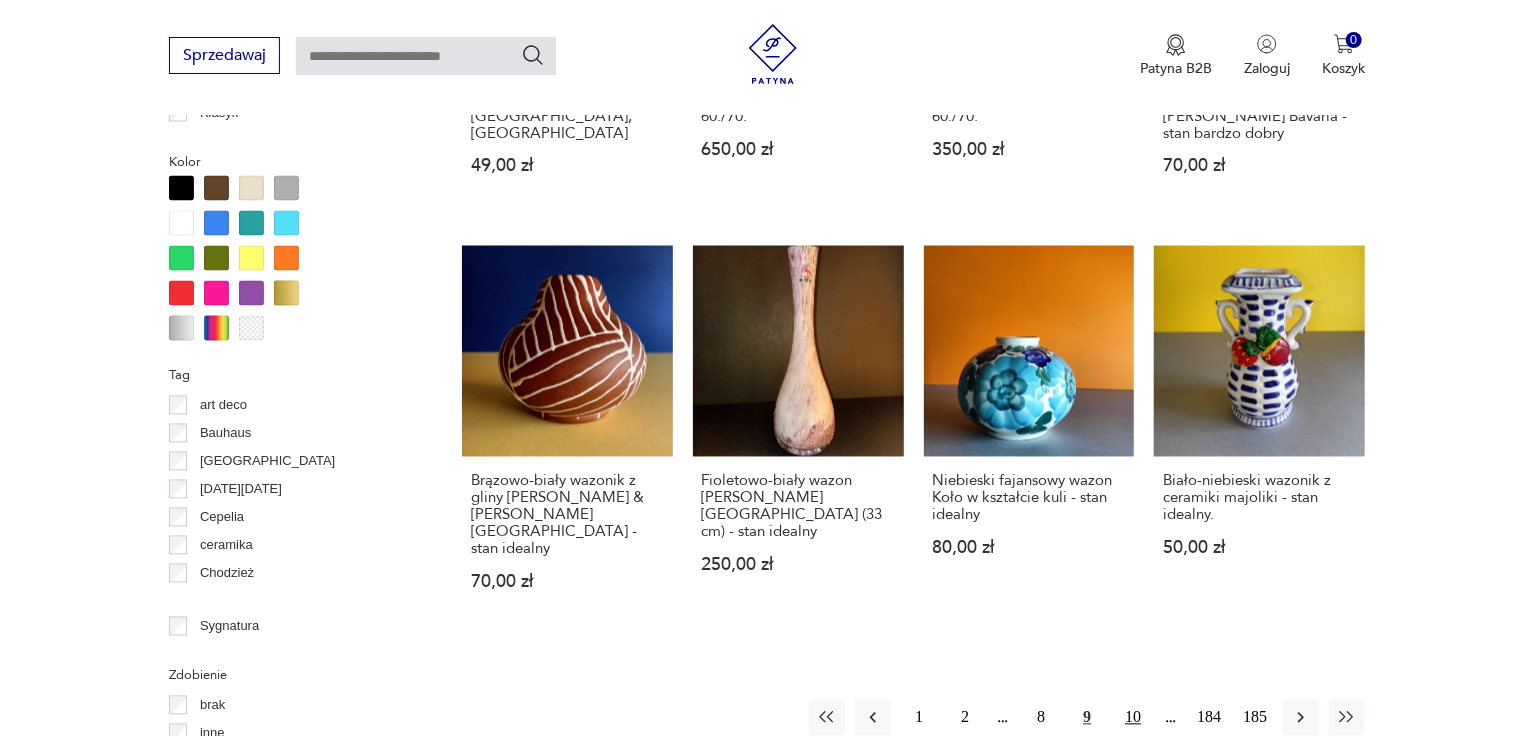 click on "10" at bounding box center (1133, 718) 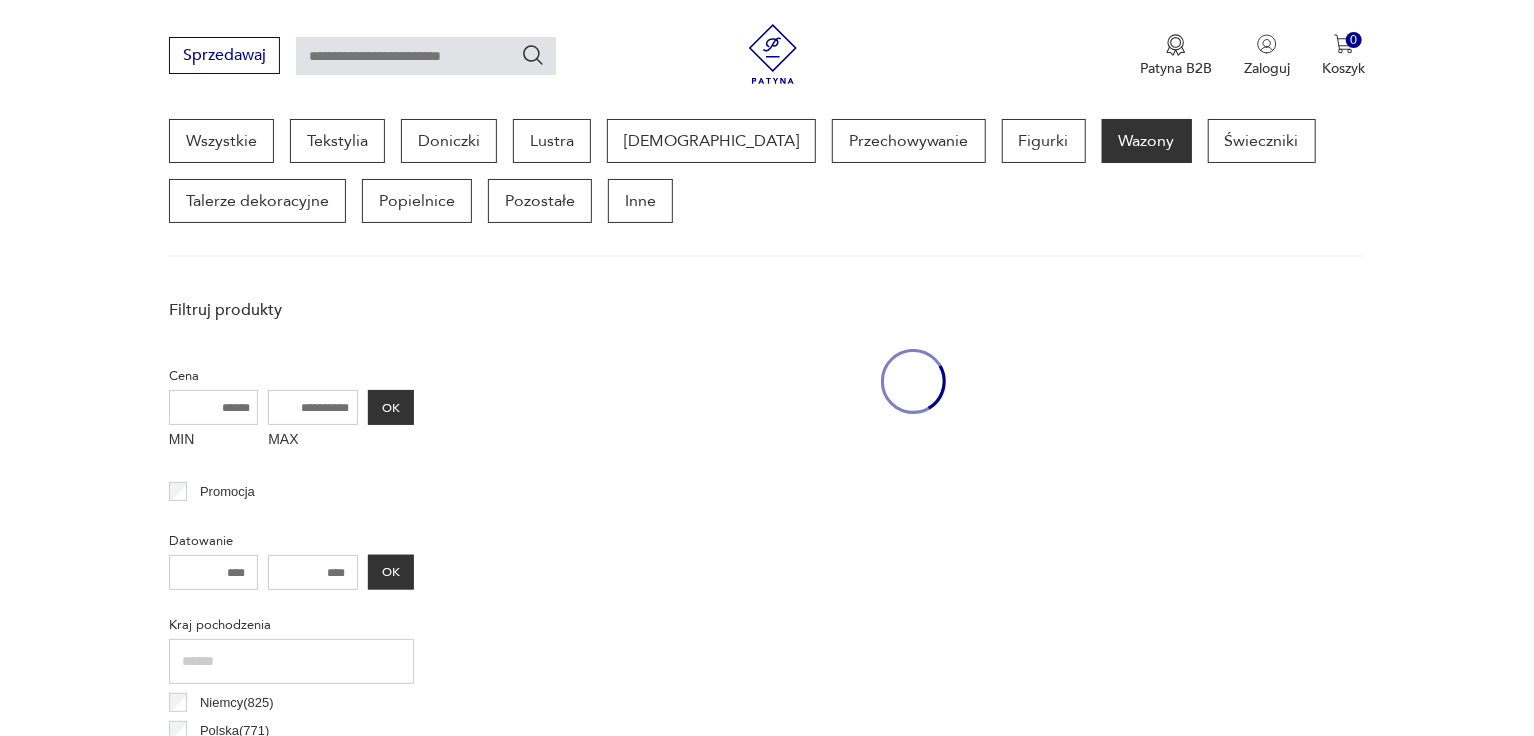 scroll, scrollTop: 530, scrollLeft: 0, axis: vertical 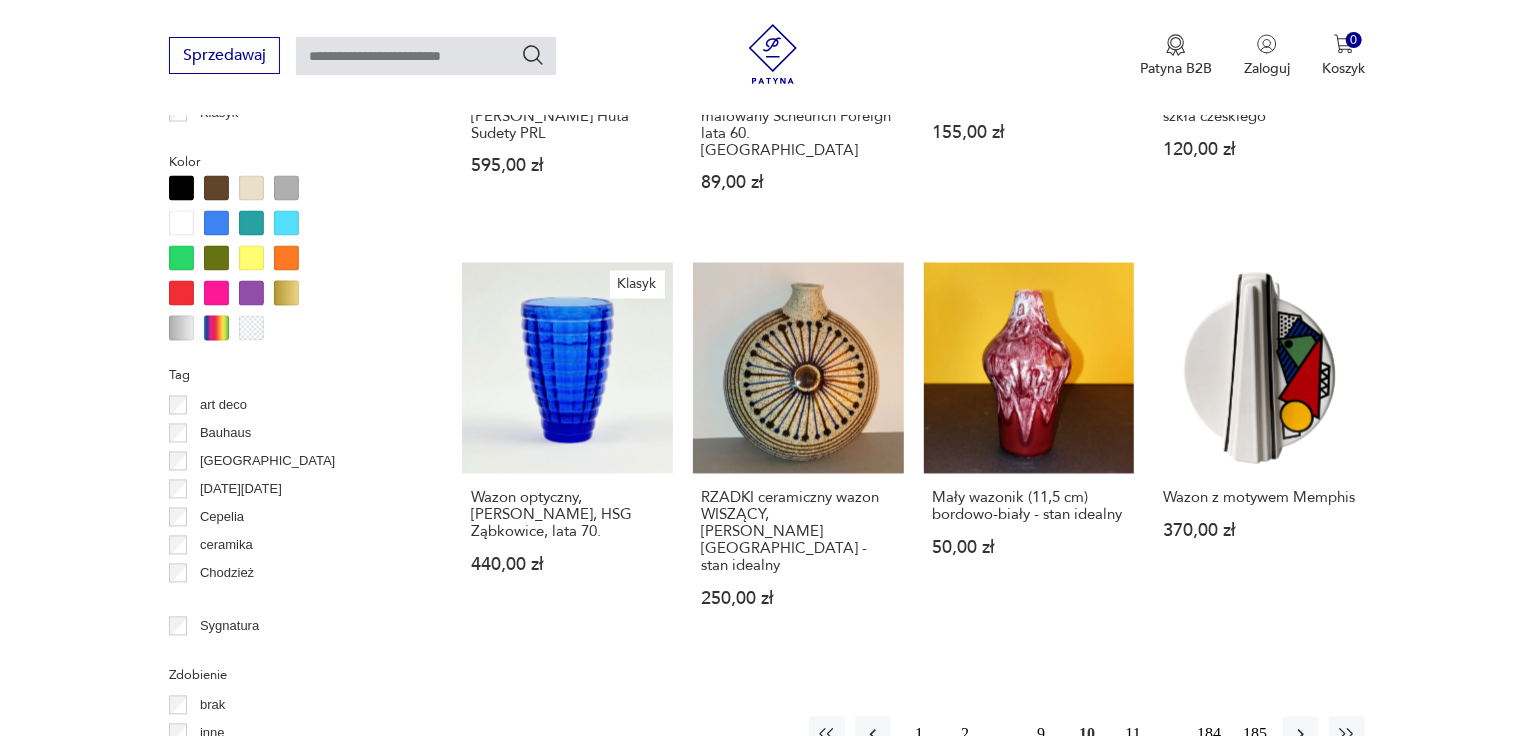 click on "11" at bounding box center [1133, 735] 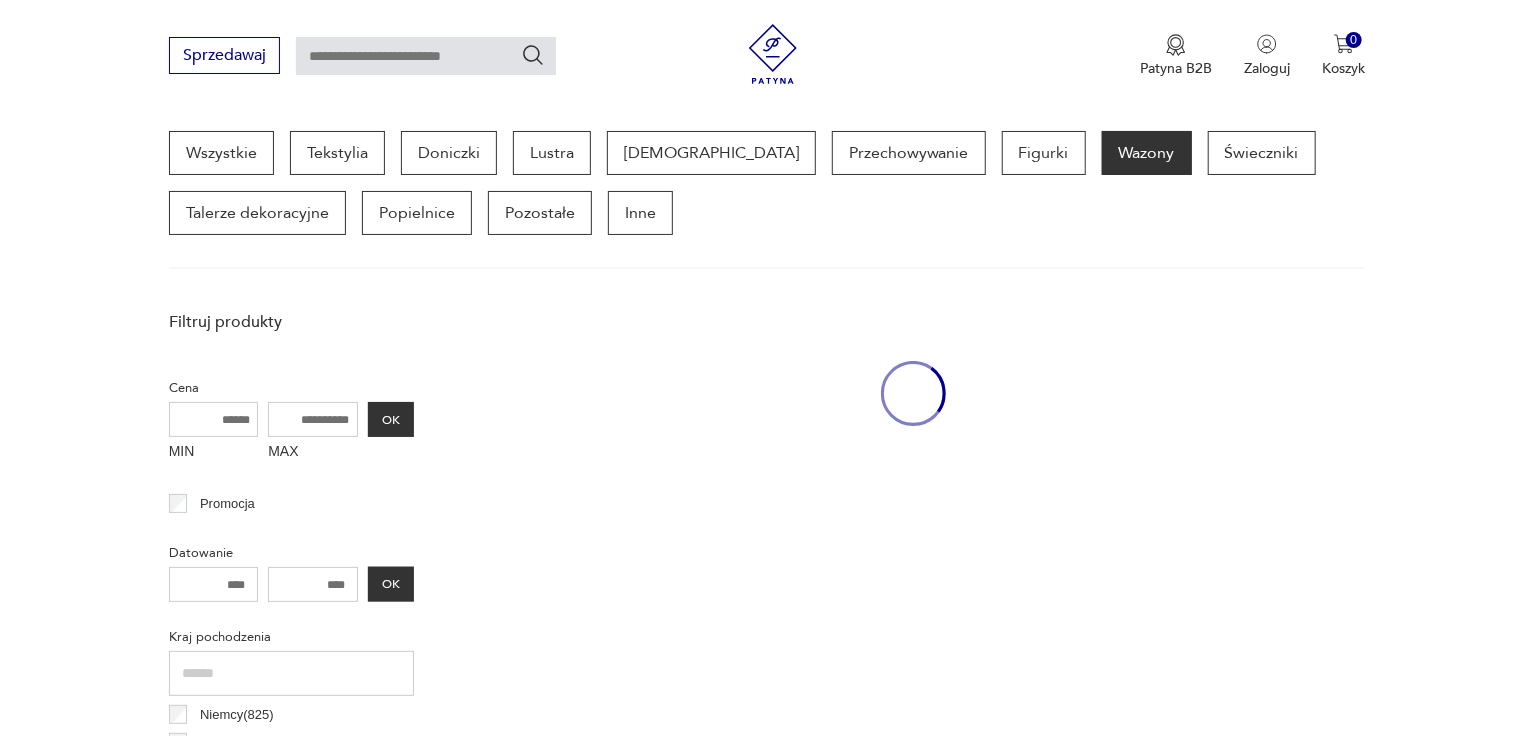 scroll, scrollTop: 530, scrollLeft: 0, axis: vertical 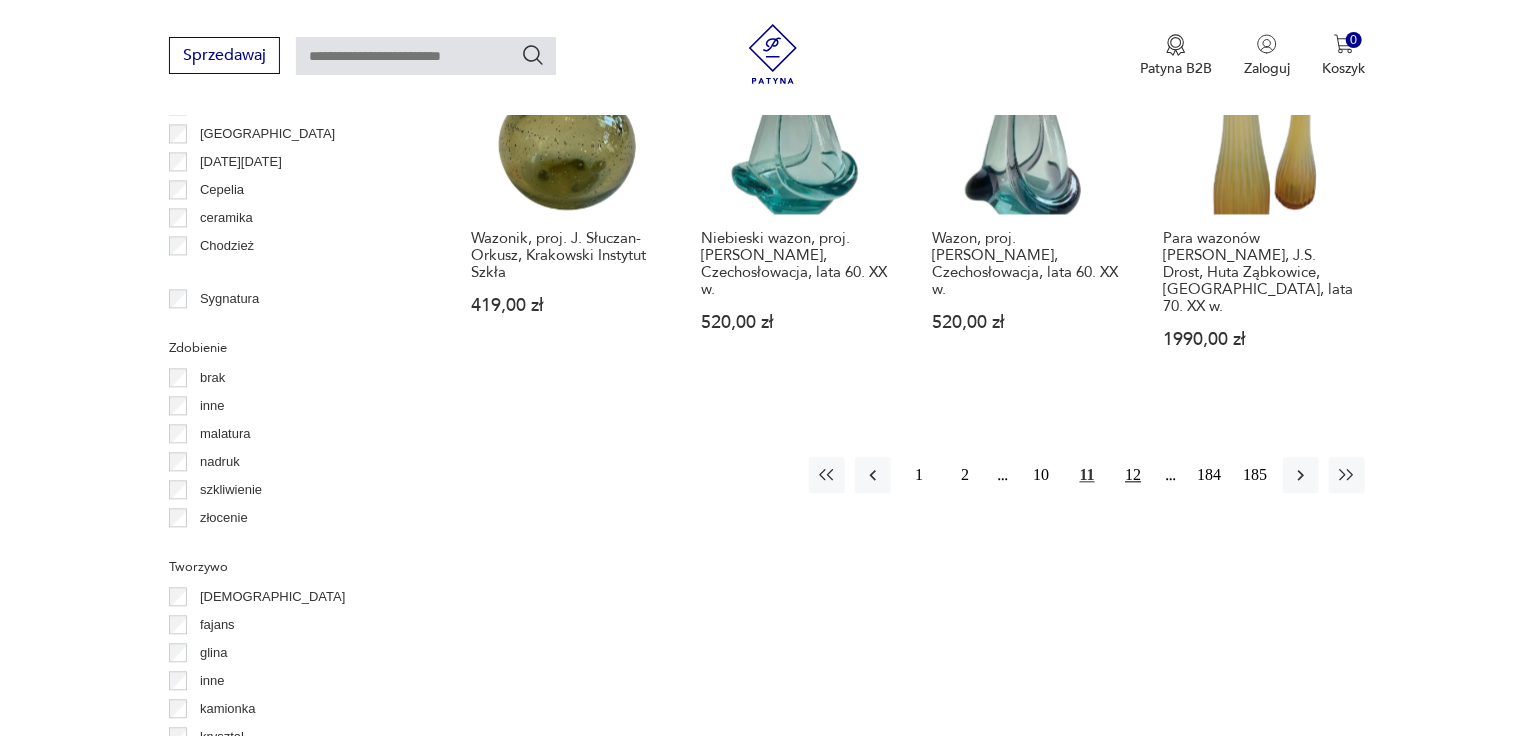 click on "12" at bounding box center [1133, 475] 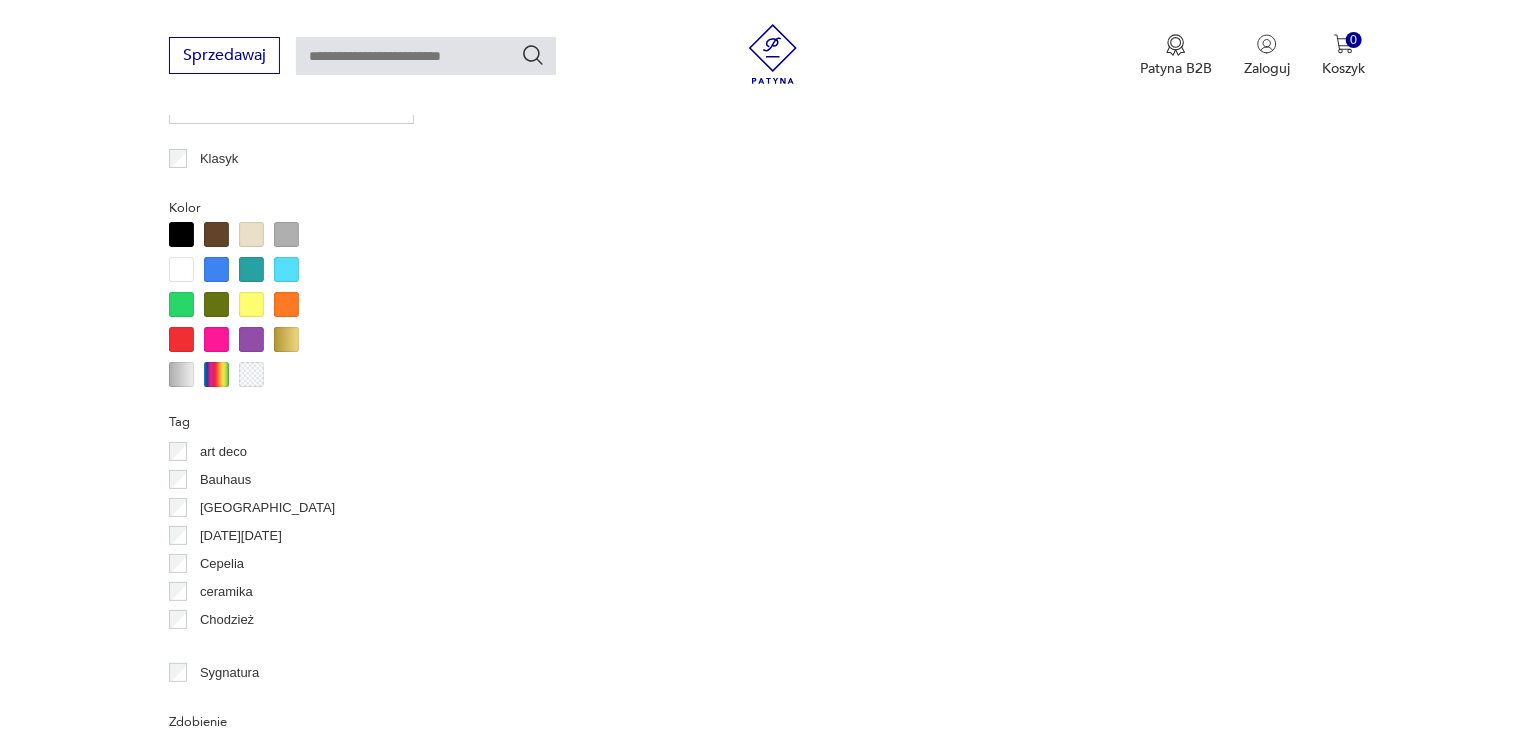 scroll, scrollTop: 530, scrollLeft: 0, axis: vertical 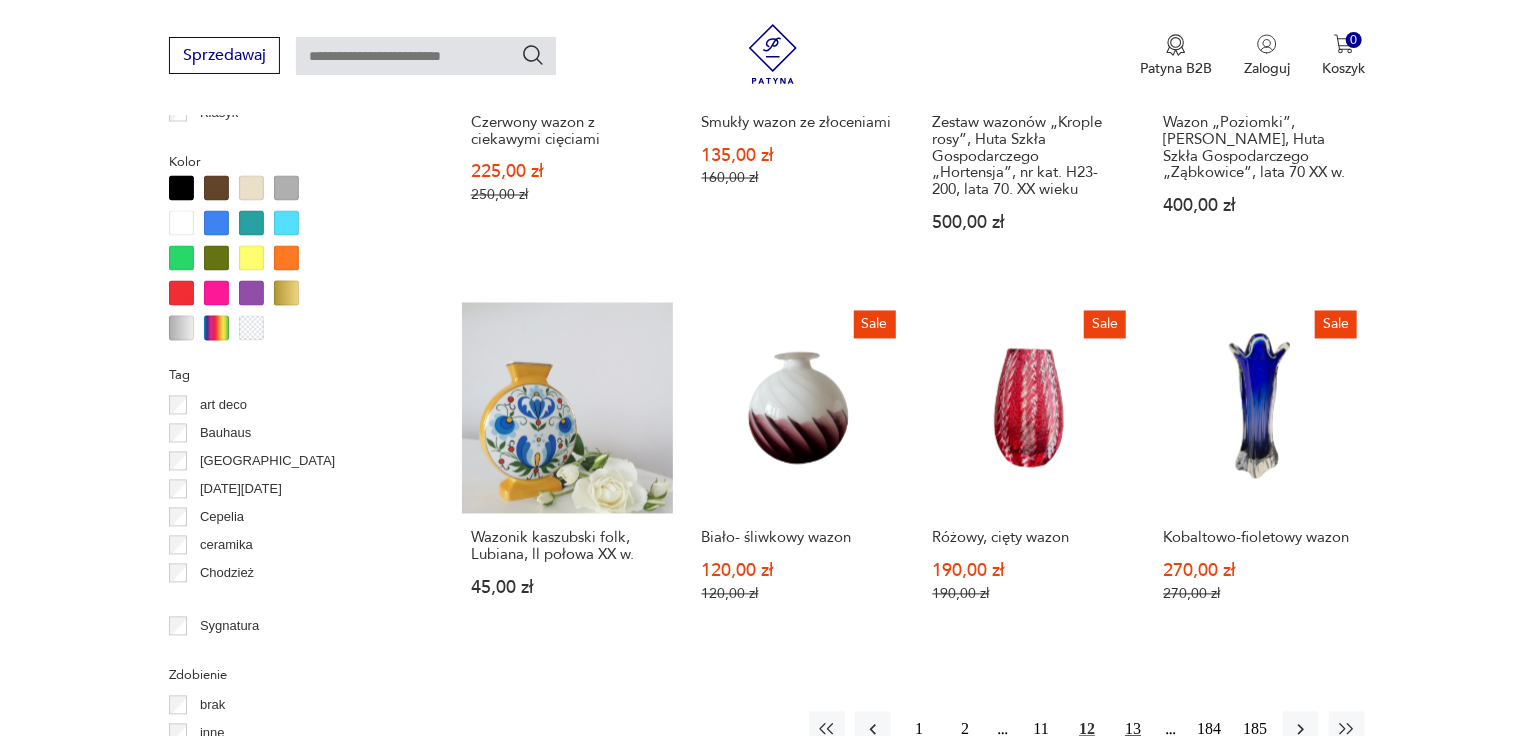 click on "13" at bounding box center [1133, 730] 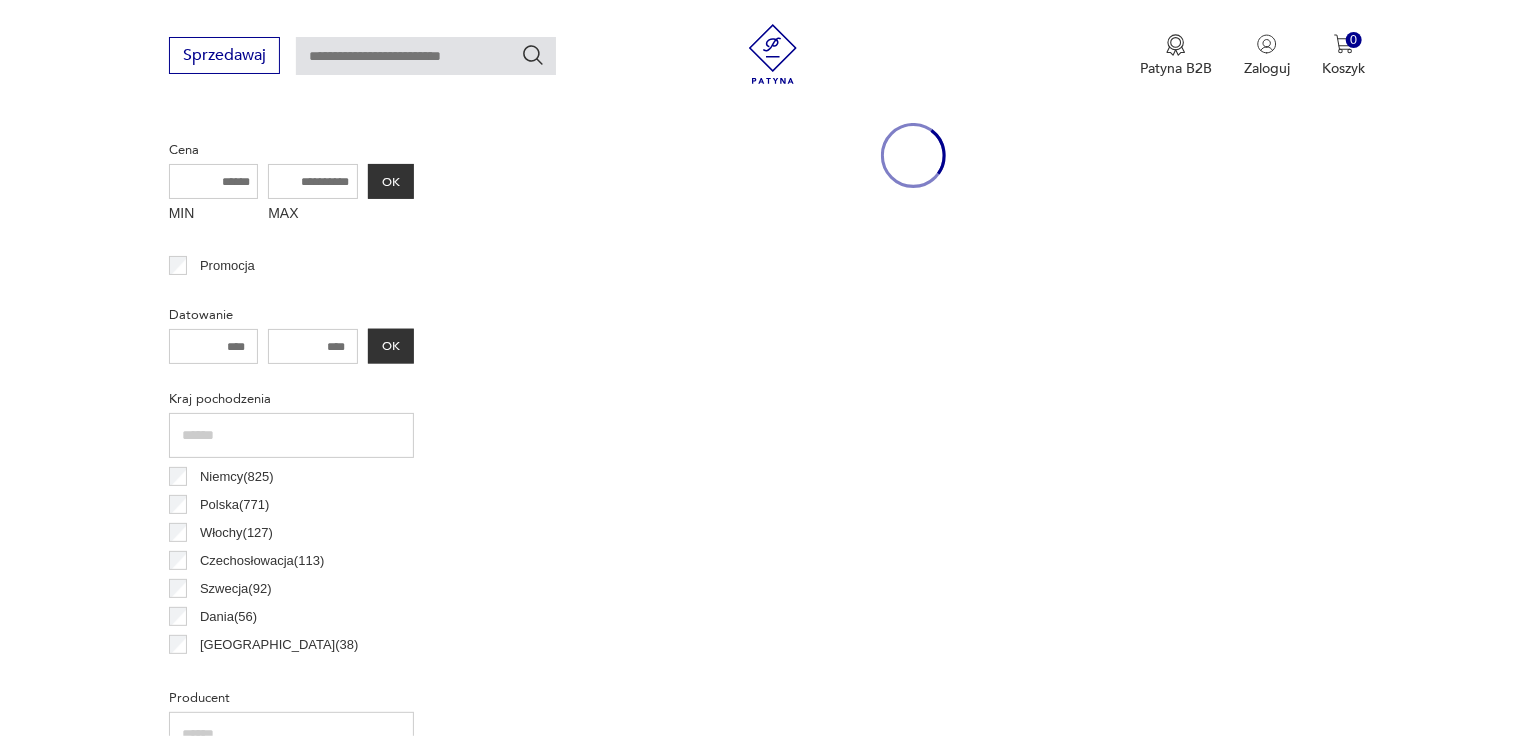 scroll, scrollTop: 530, scrollLeft: 0, axis: vertical 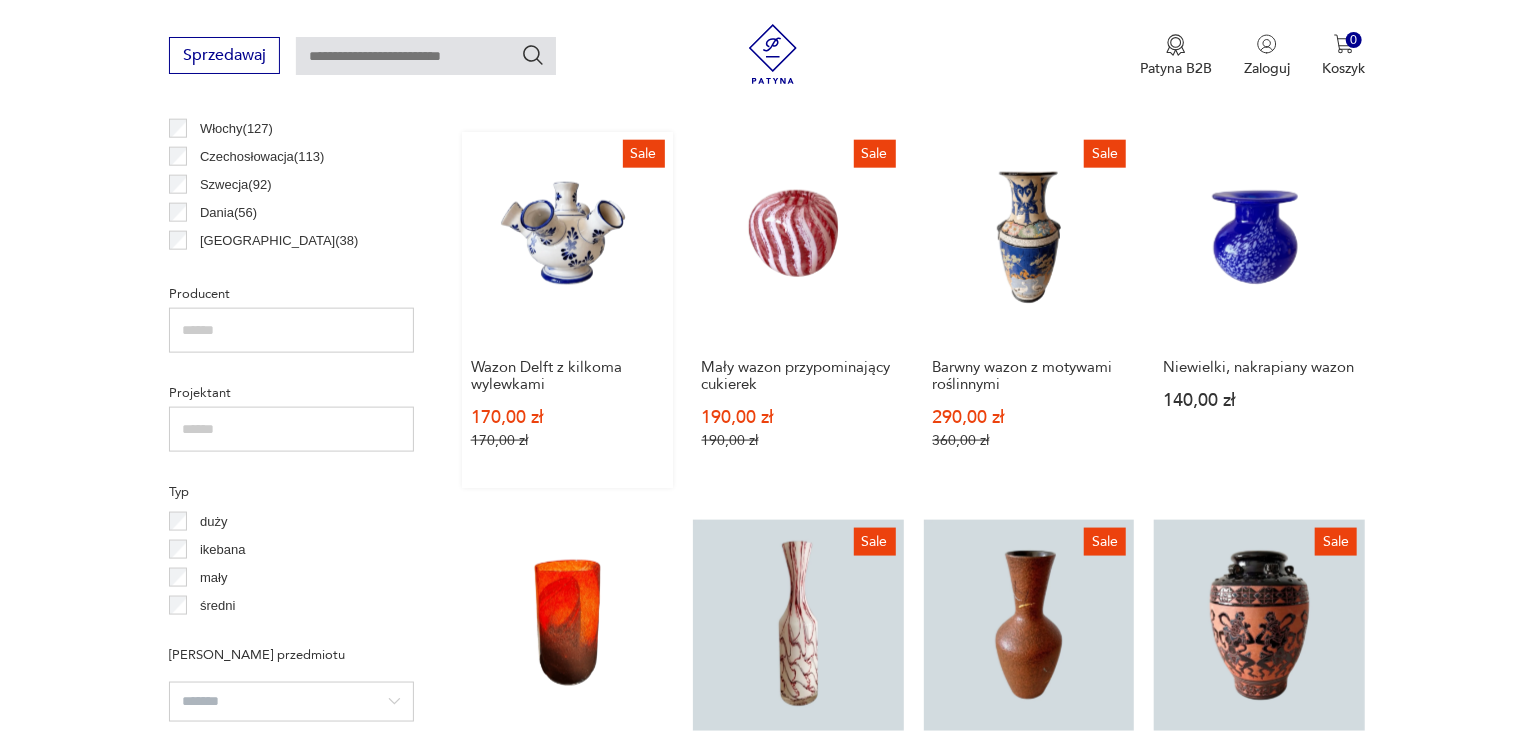 click on "Sale Wazon Delft z kilkoma wylewkami 170,00 zł 170,00 zł" at bounding box center [567, 310] 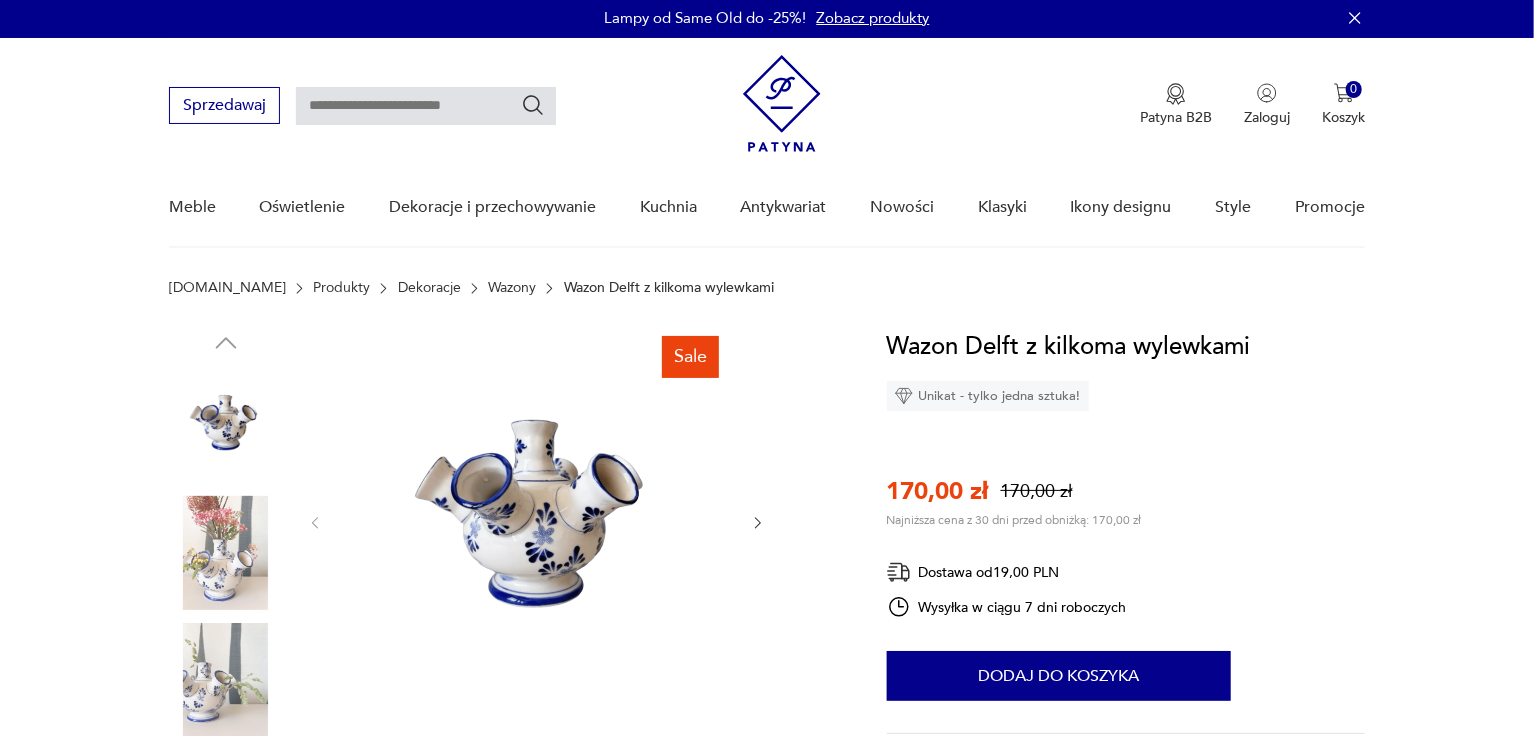 scroll, scrollTop: 0, scrollLeft: 0, axis: both 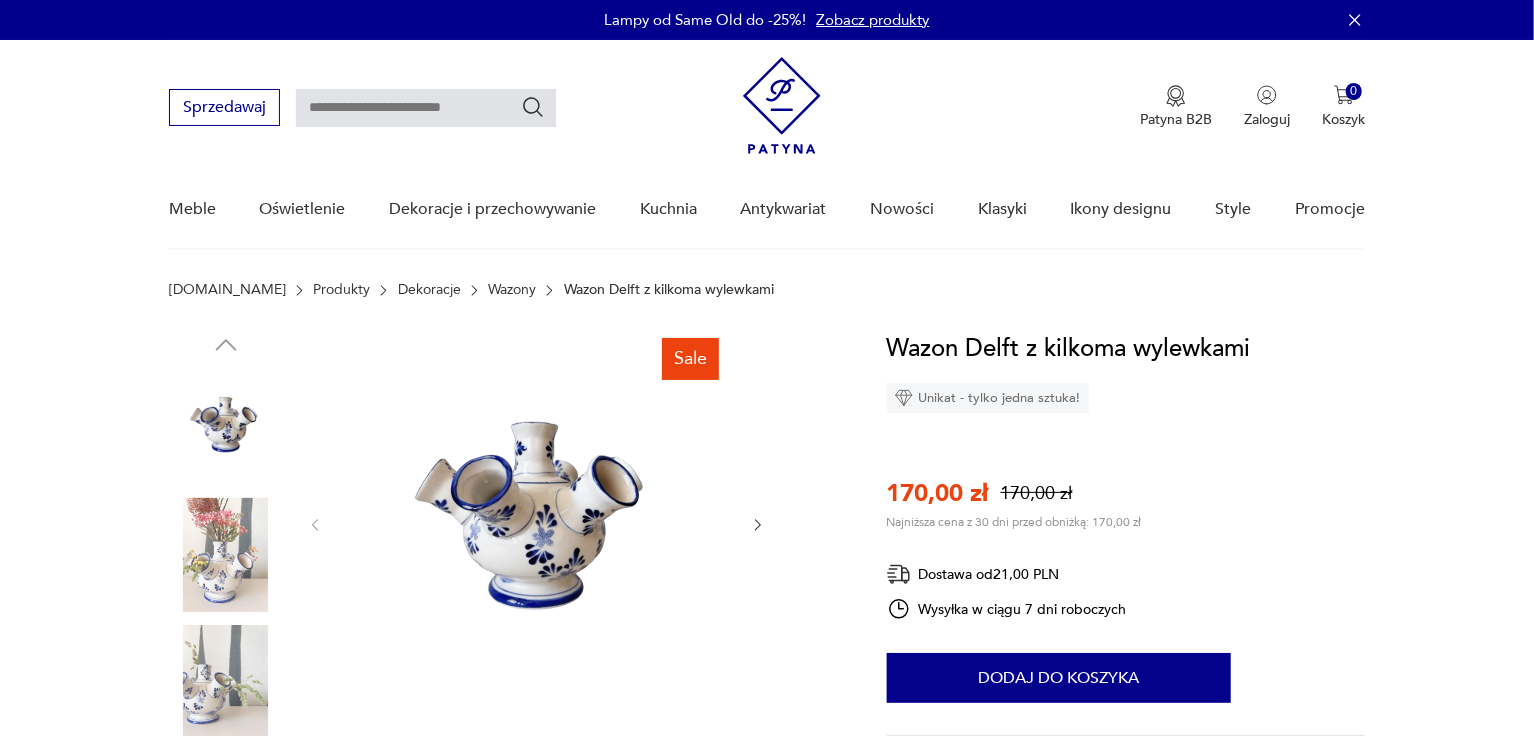 click at bounding box center (226, 555) 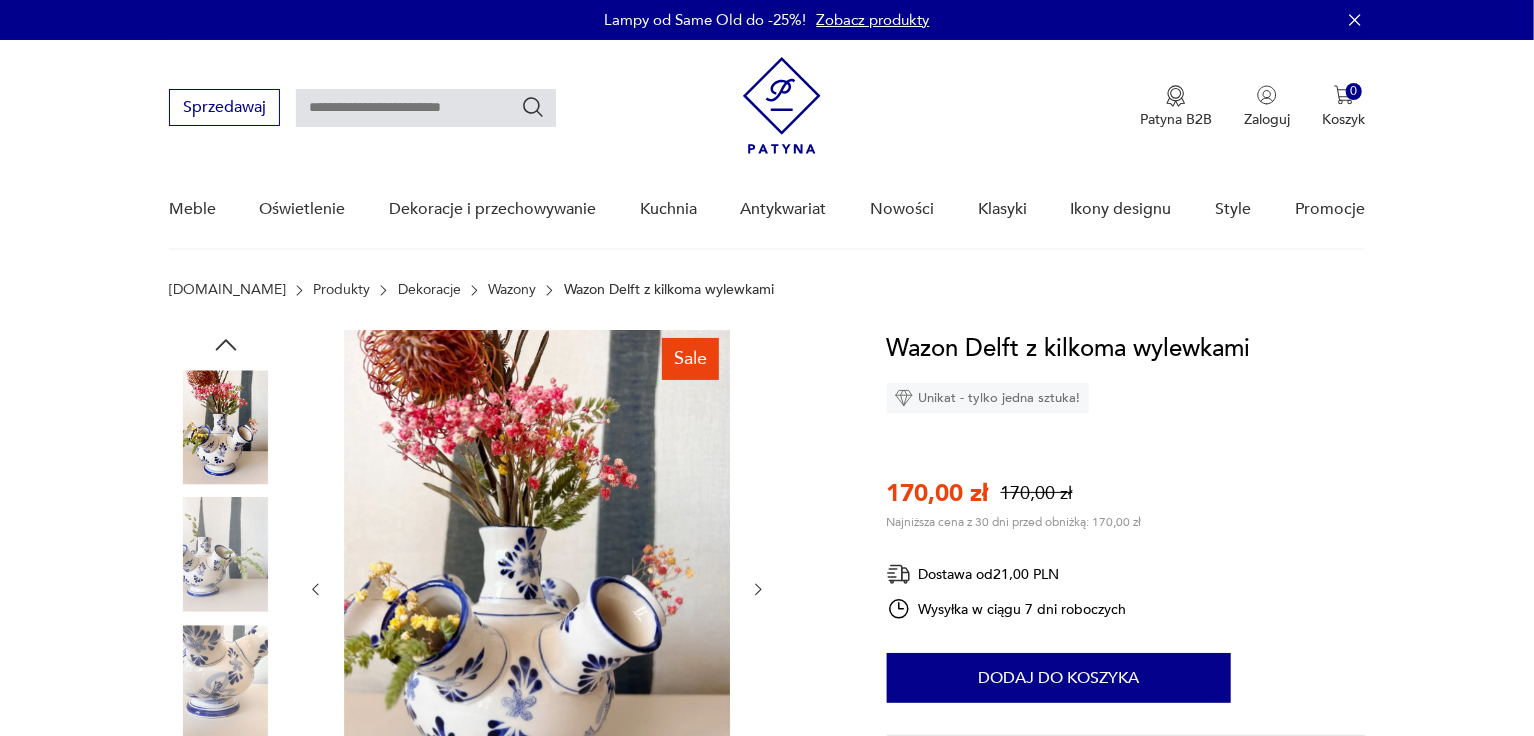 click 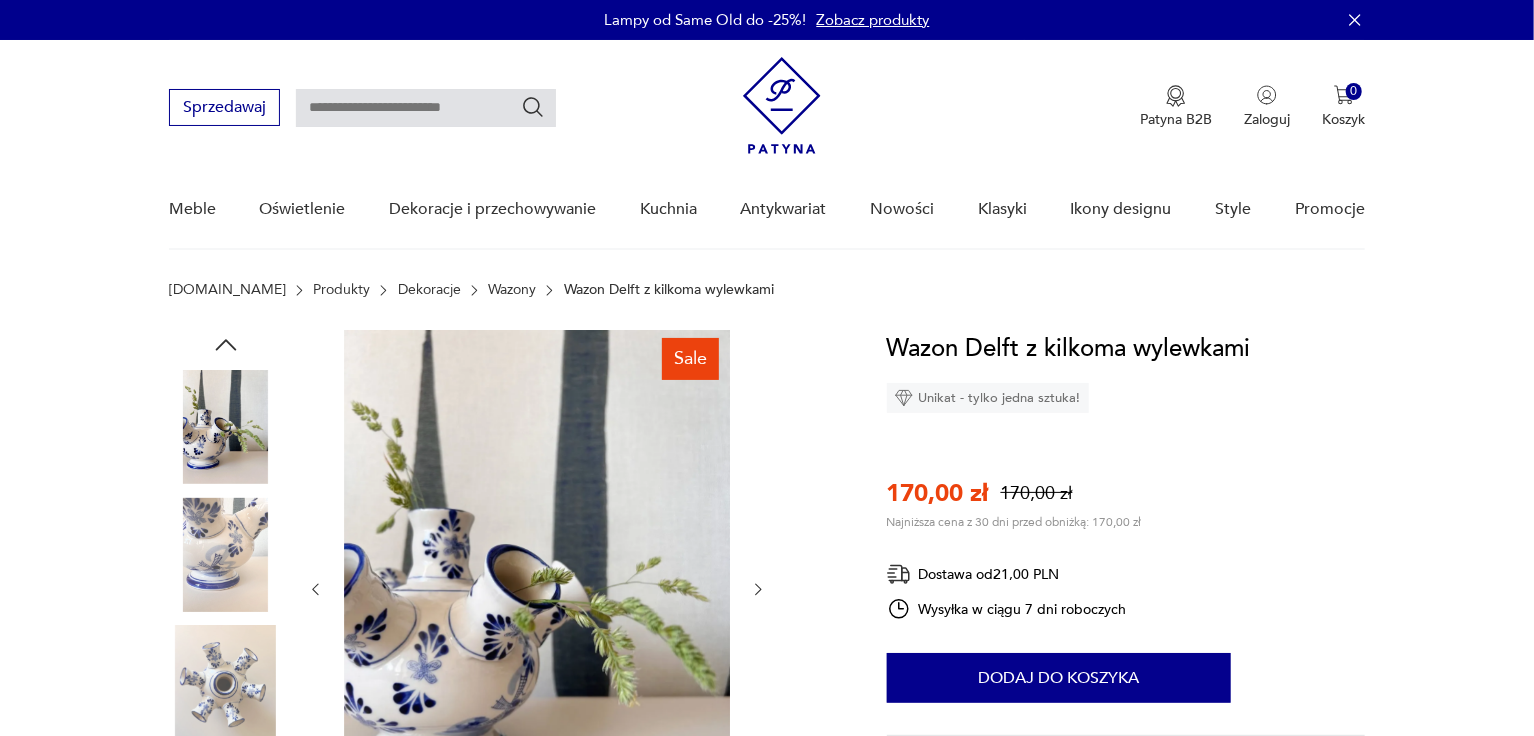 click 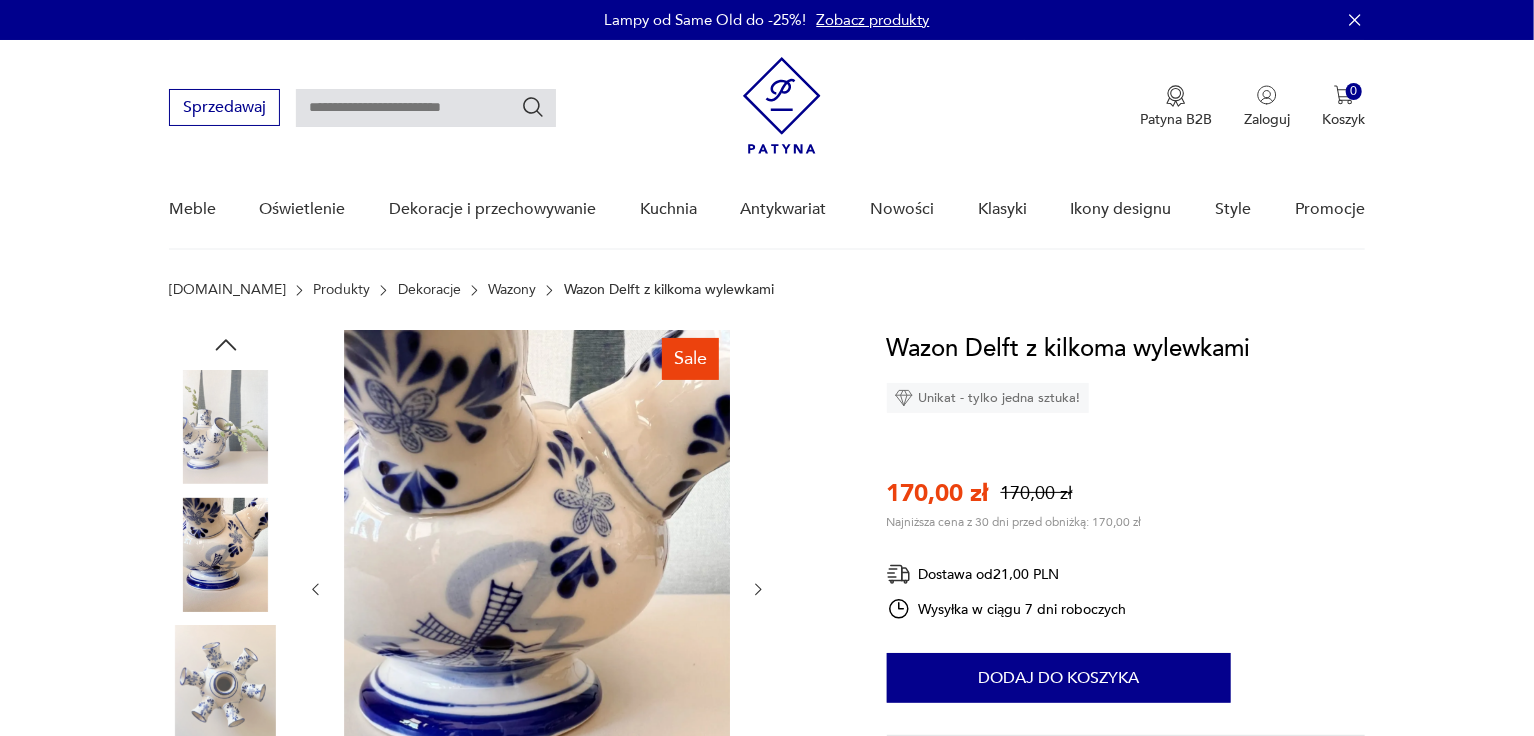 click 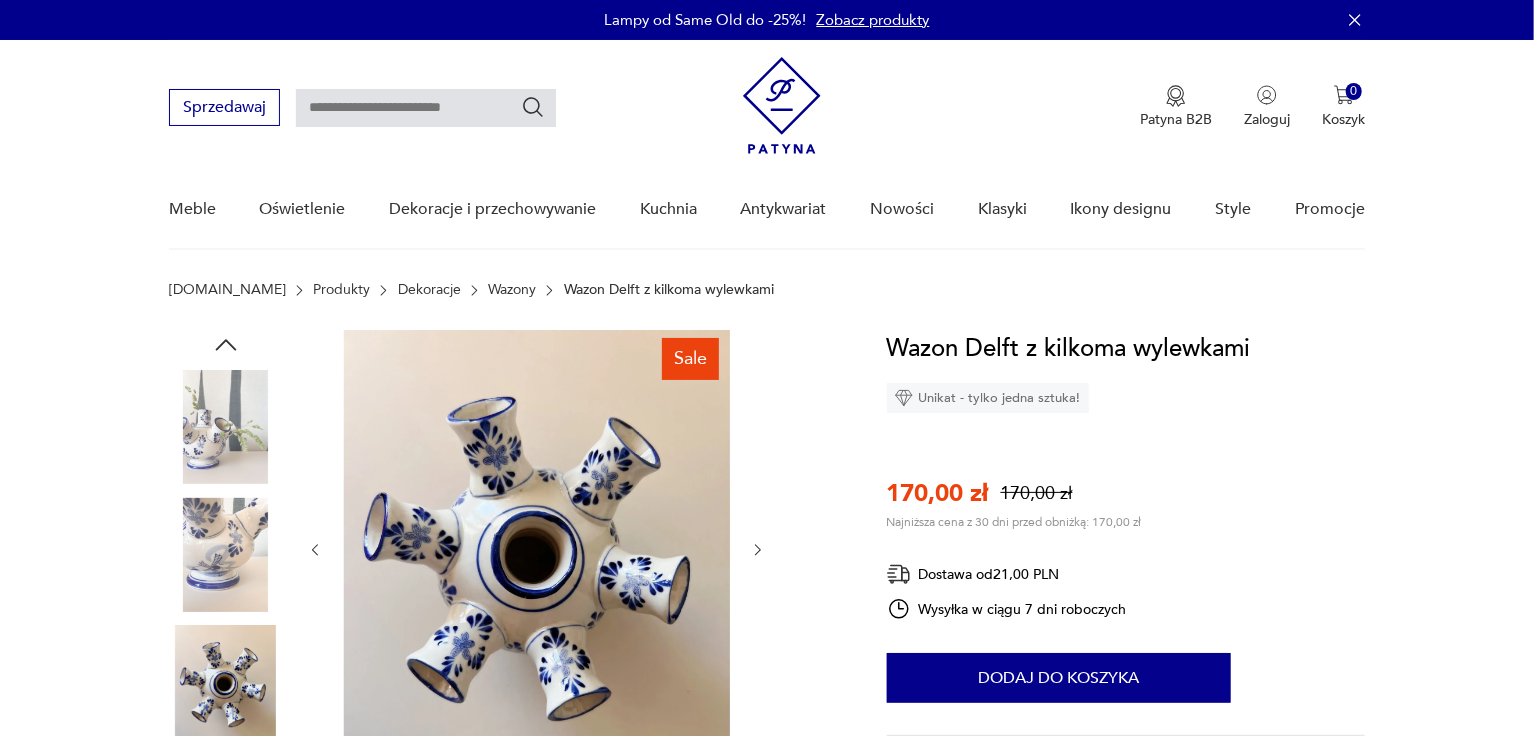 click at bounding box center (537, 550) 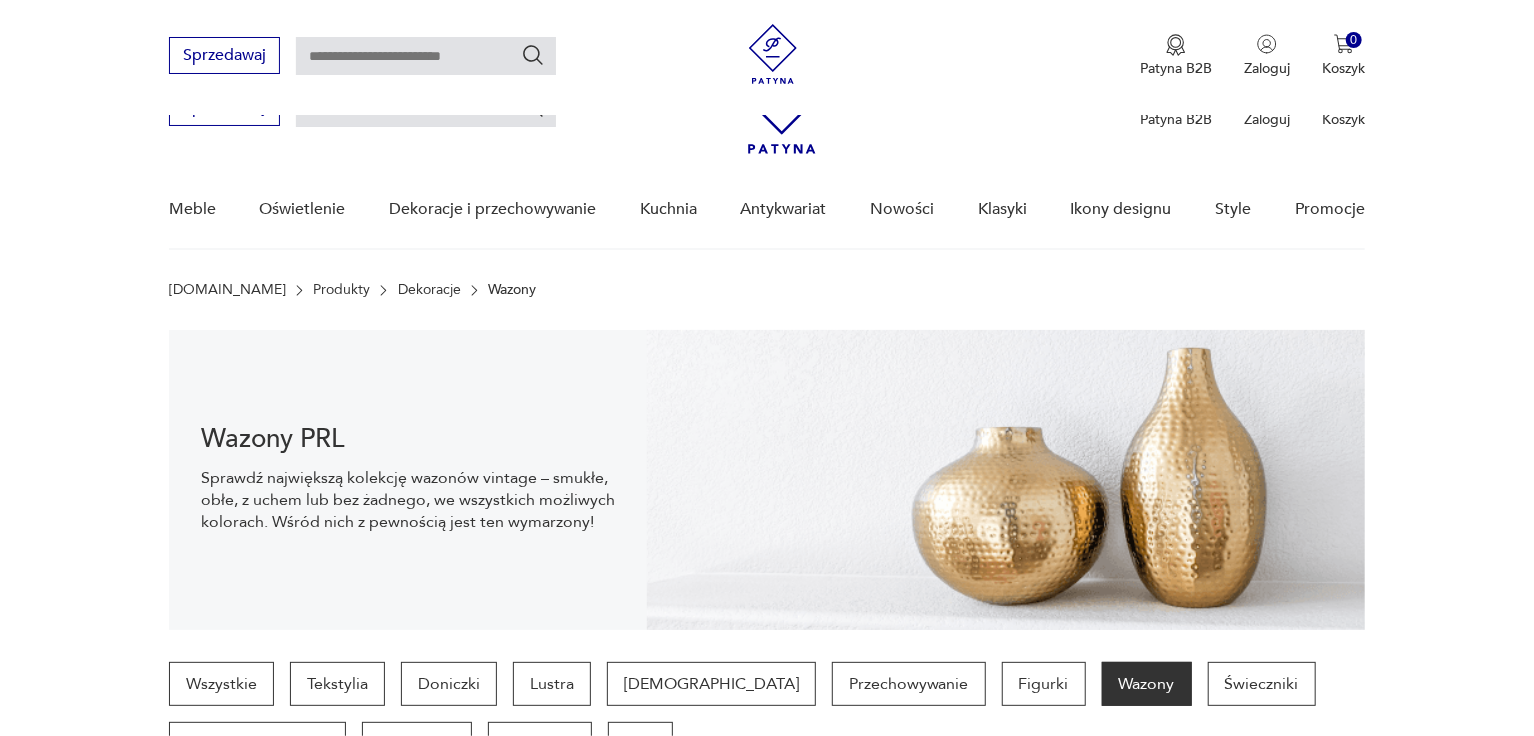 scroll, scrollTop: 1172, scrollLeft: 0, axis: vertical 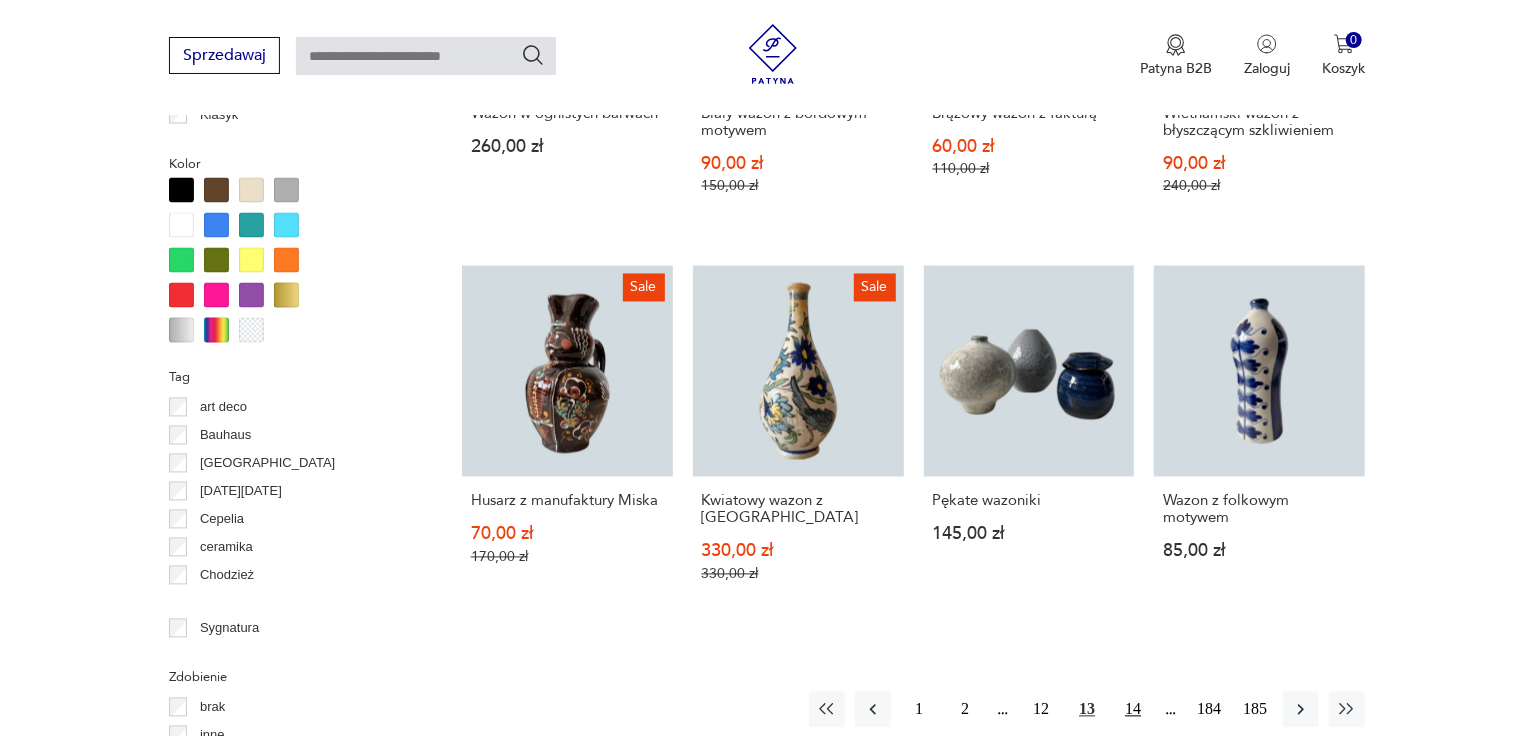 click on "14" at bounding box center [1133, 710] 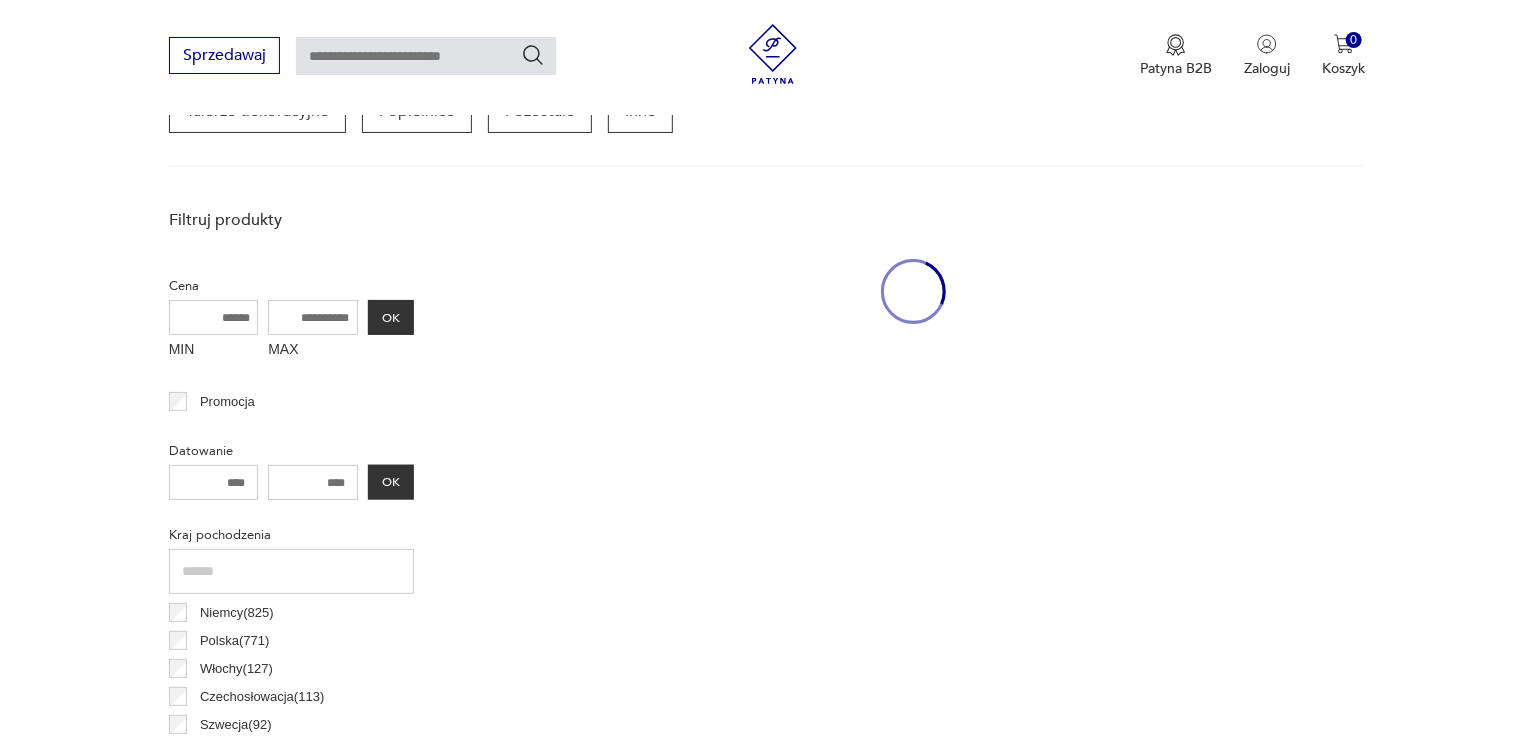 scroll, scrollTop: 530, scrollLeft: 0, axis: vertical 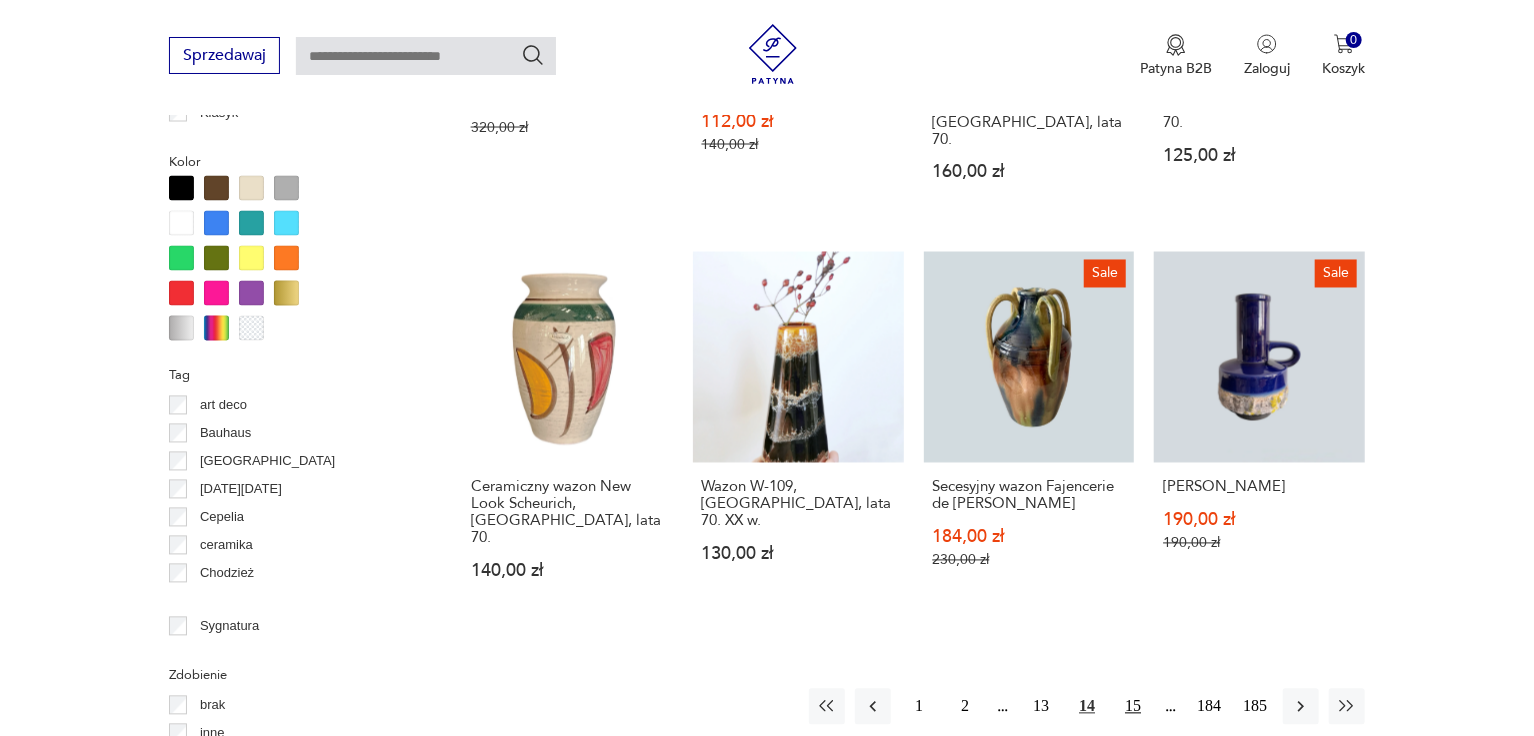 click on "15" at bounding box center [1133, 707] 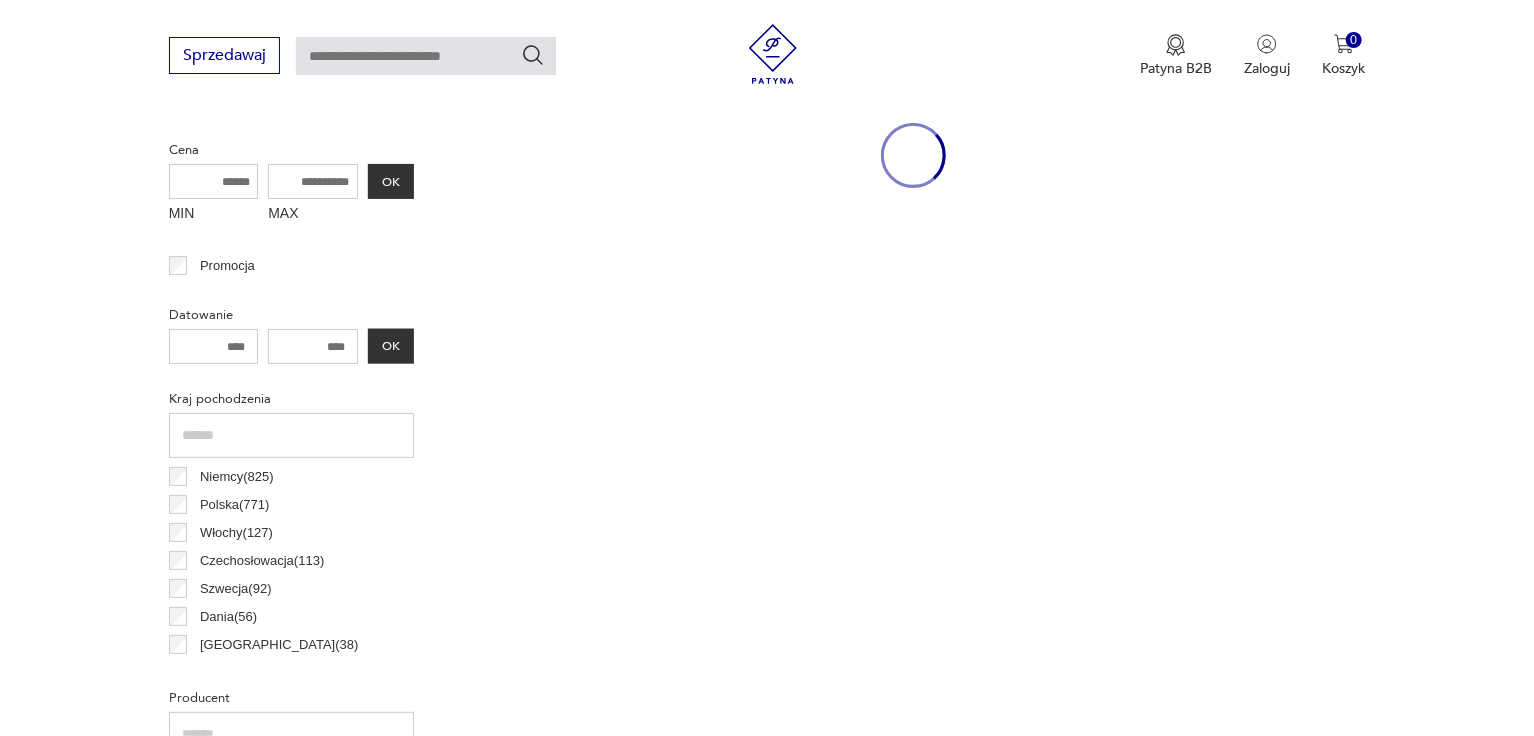 scroll, scrollTop: 530, scrollLeft: 0, axis: vertical 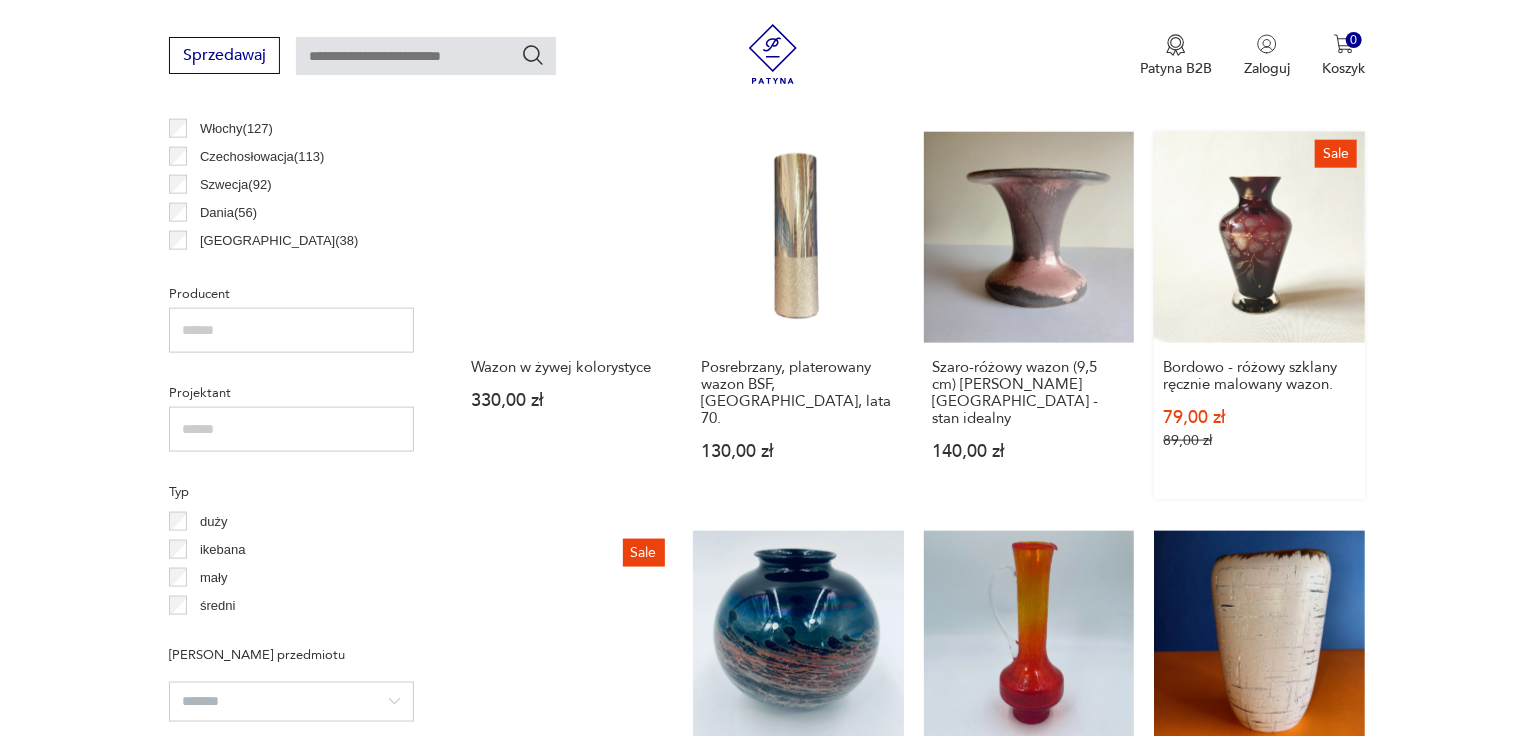 click on "Sale Bordowo - różowy szklany ręcznie malowany wazon. 79,00 zł 89,00 zł" at bounding box center (1259, 315) 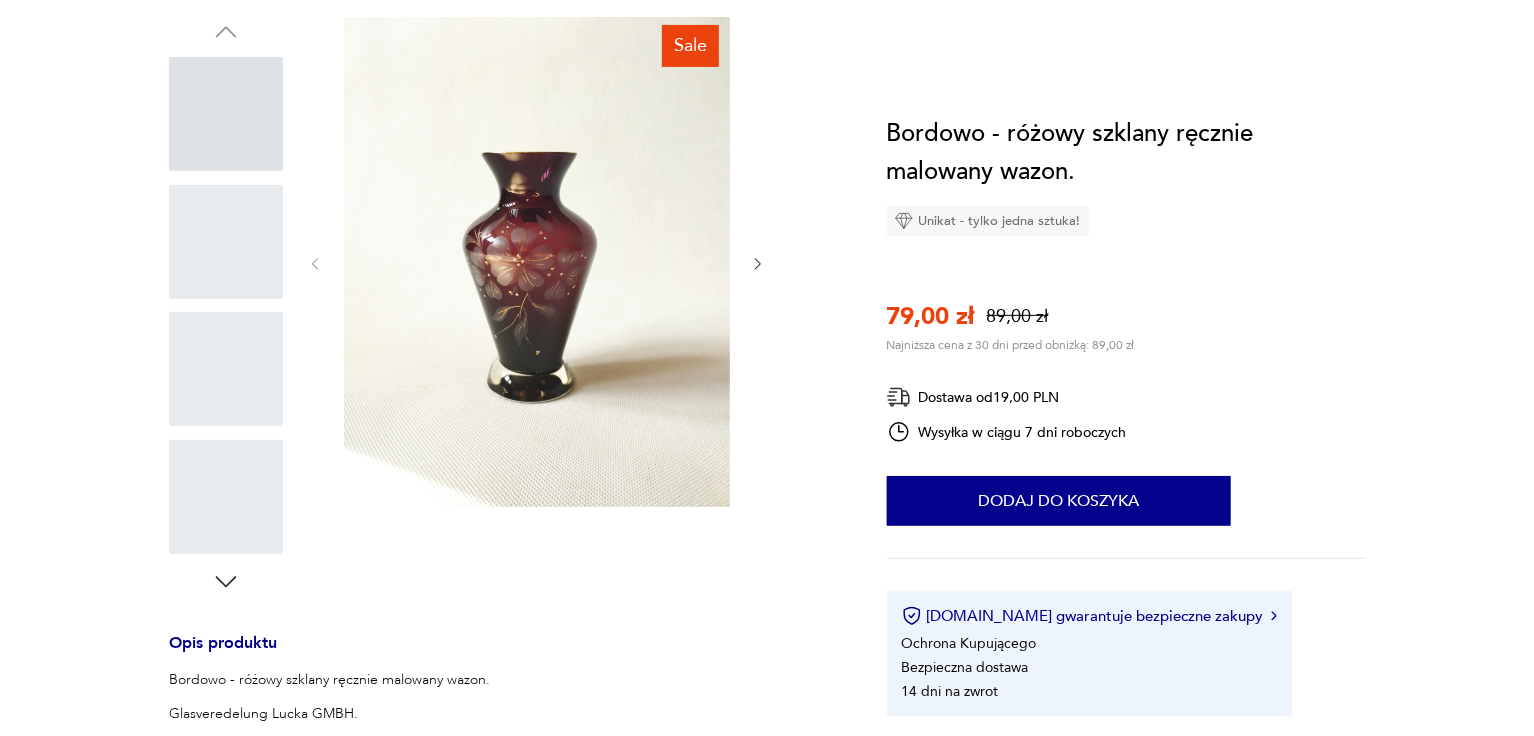 scroll, scrollTop: 0, scrollLeft: 0, axis: both 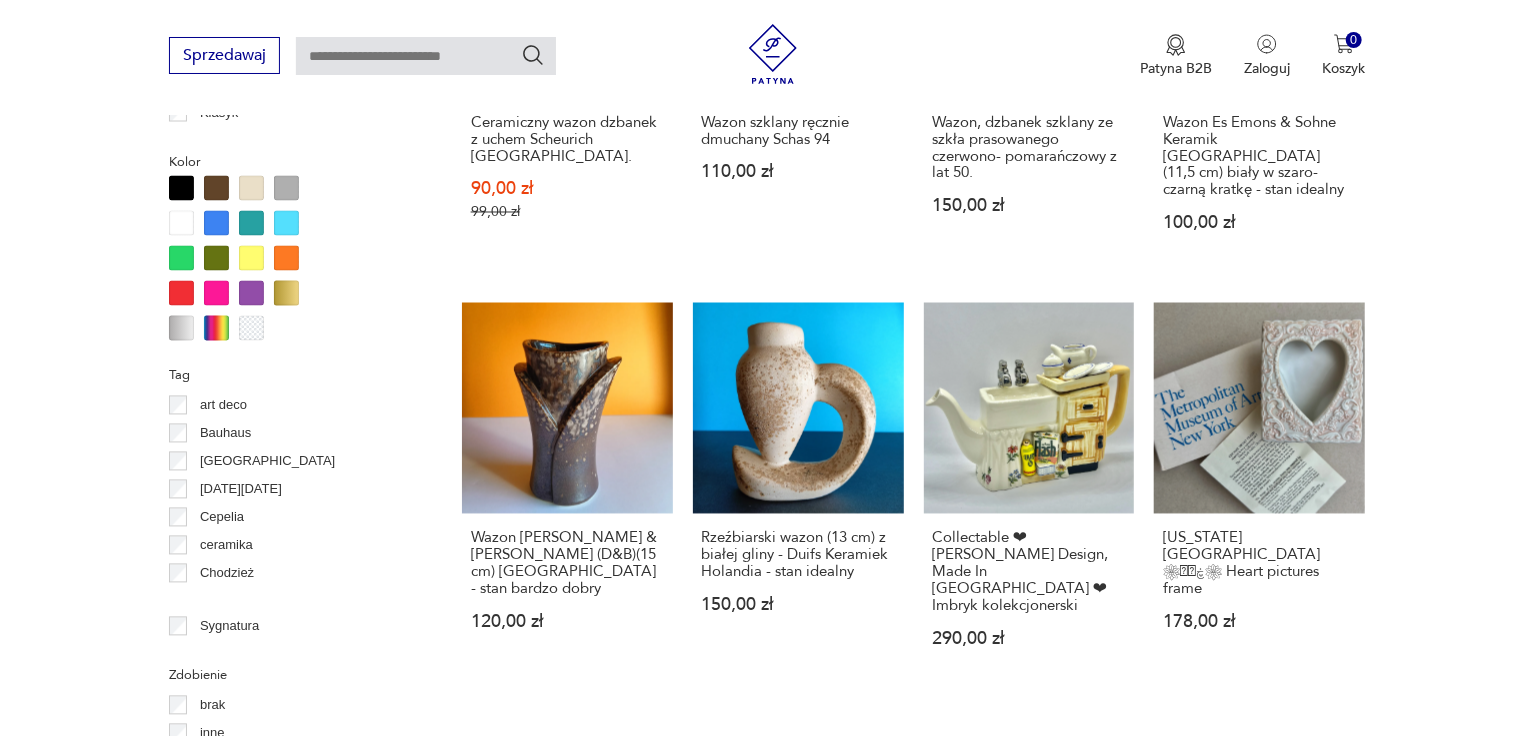 click on "16" at bounding box center (1133, 775) 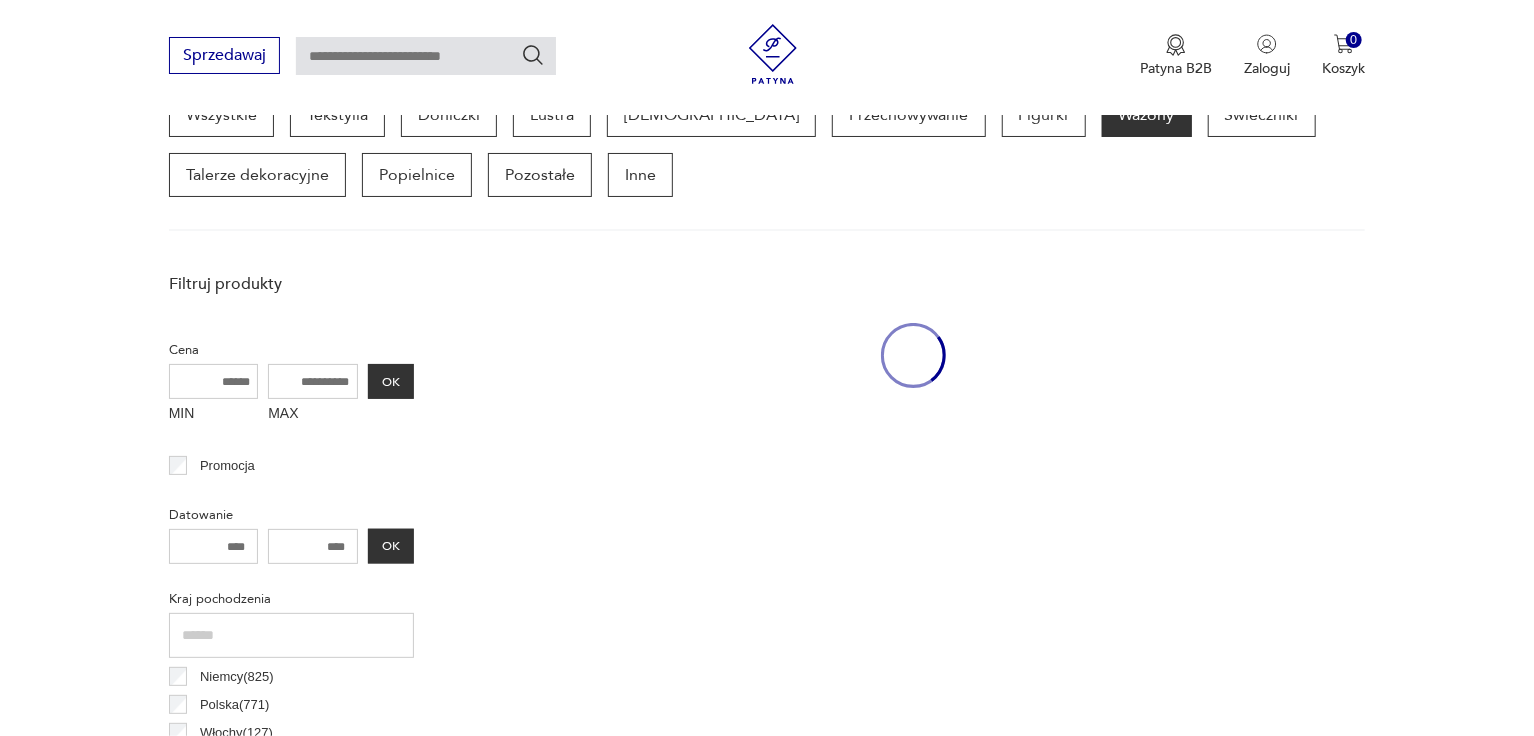 scroll, scrollTop: 530, scrollLeft: 0, axis: vertical 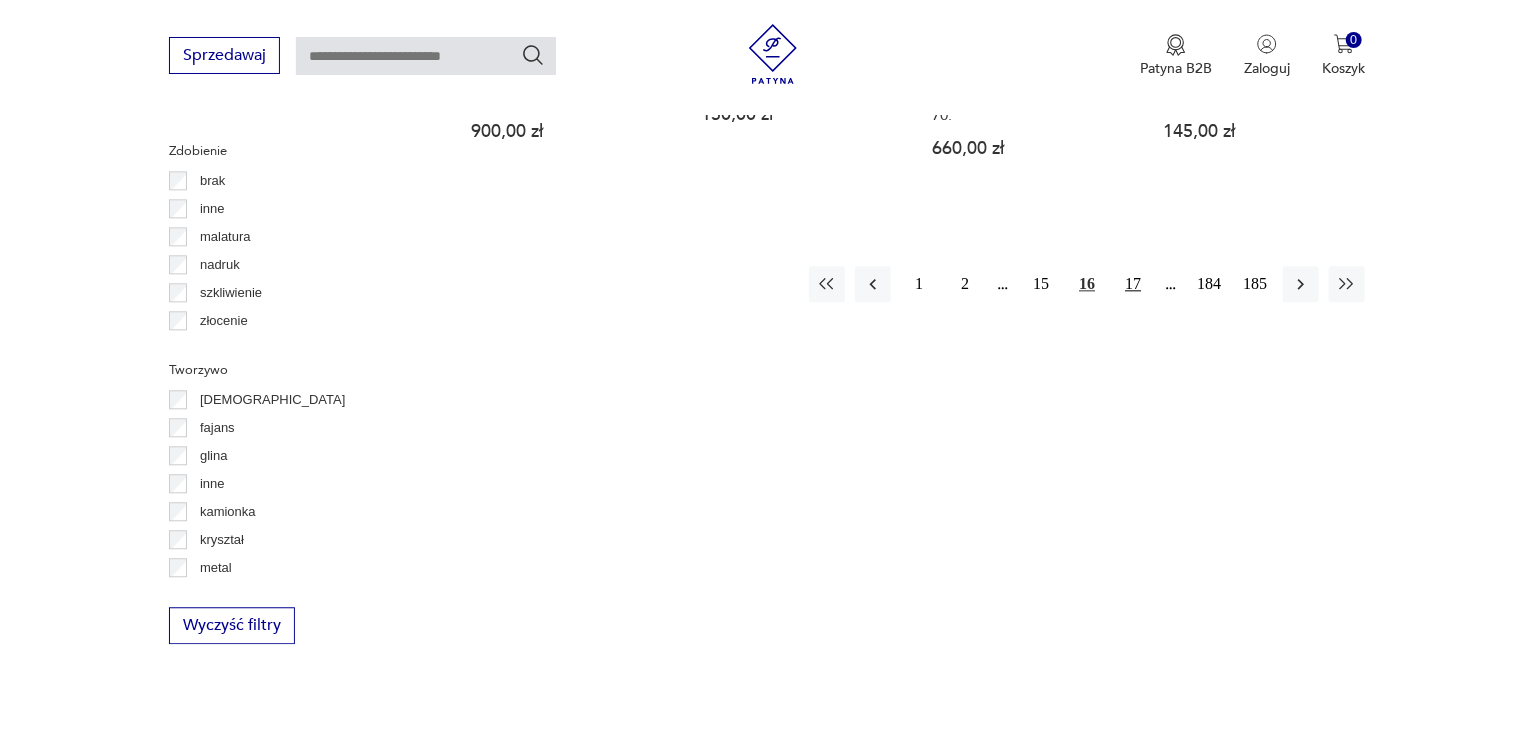 click on "17" at bounding box center [1133, 284] 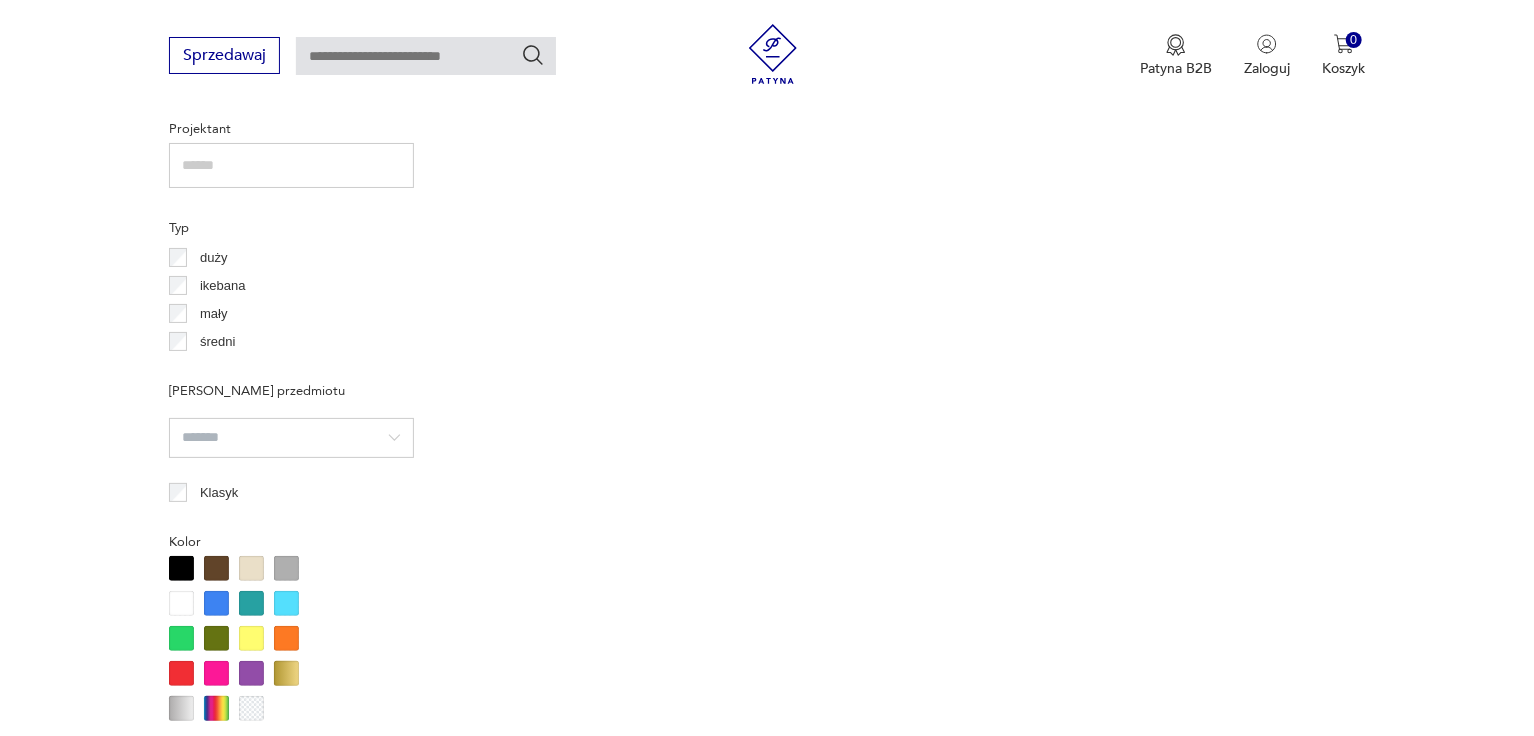 scroll, scrollTop: 530, scrollLeft: 0, axis: vertical 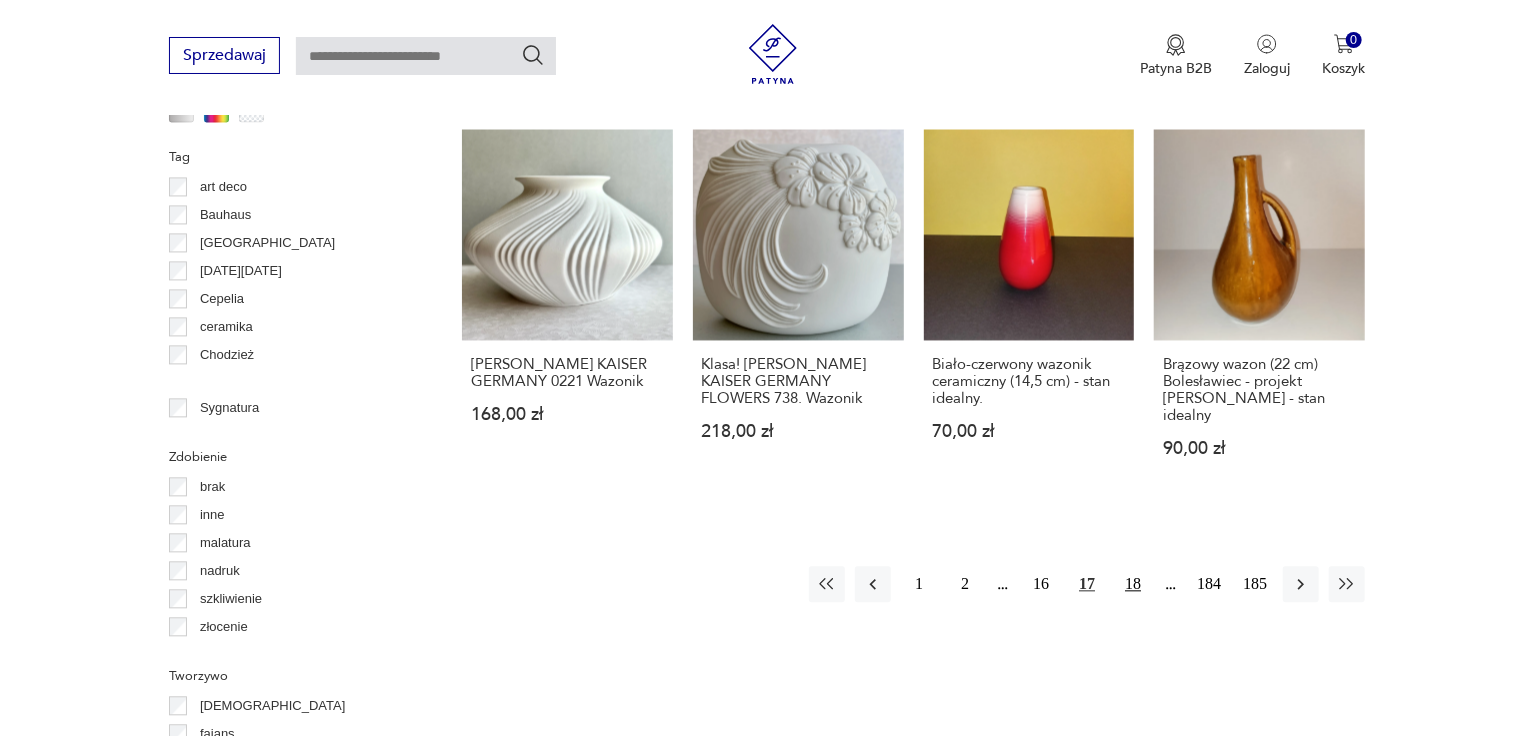 click on "18" at bounding box center (1133, 584) 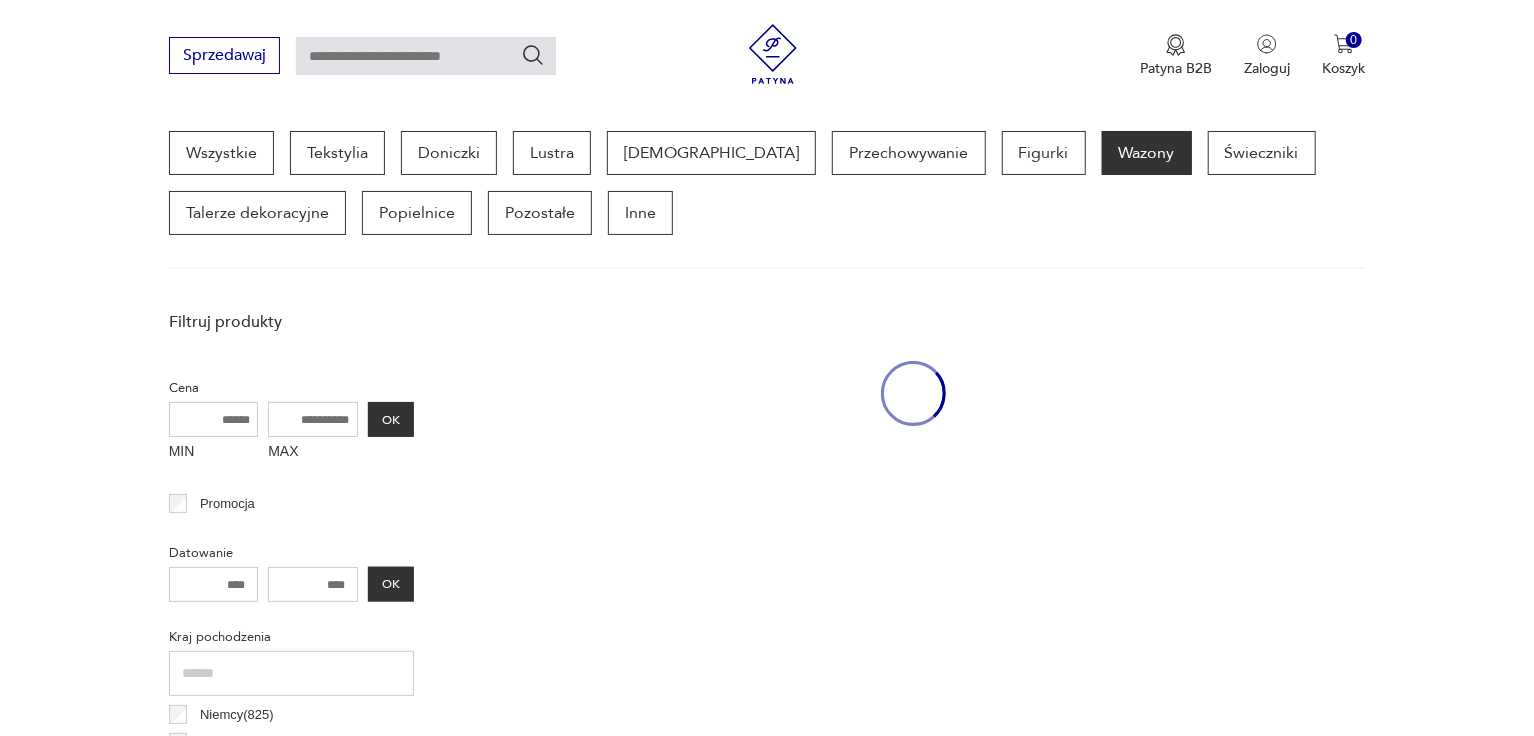 scroll, scrollTop: 530, scrollLeft: 0, axis: vertical 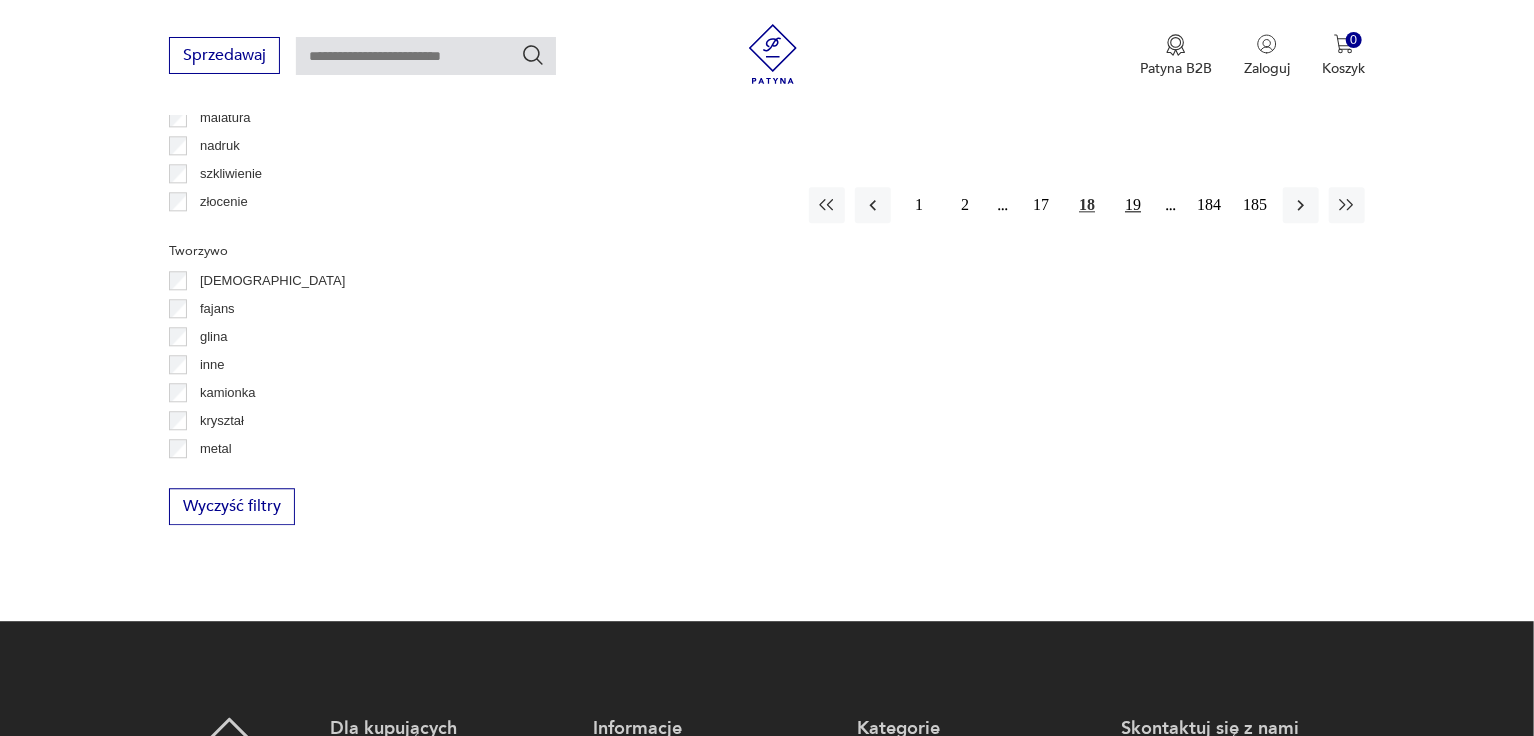 click on "19" at bounding box center [1133, 205] 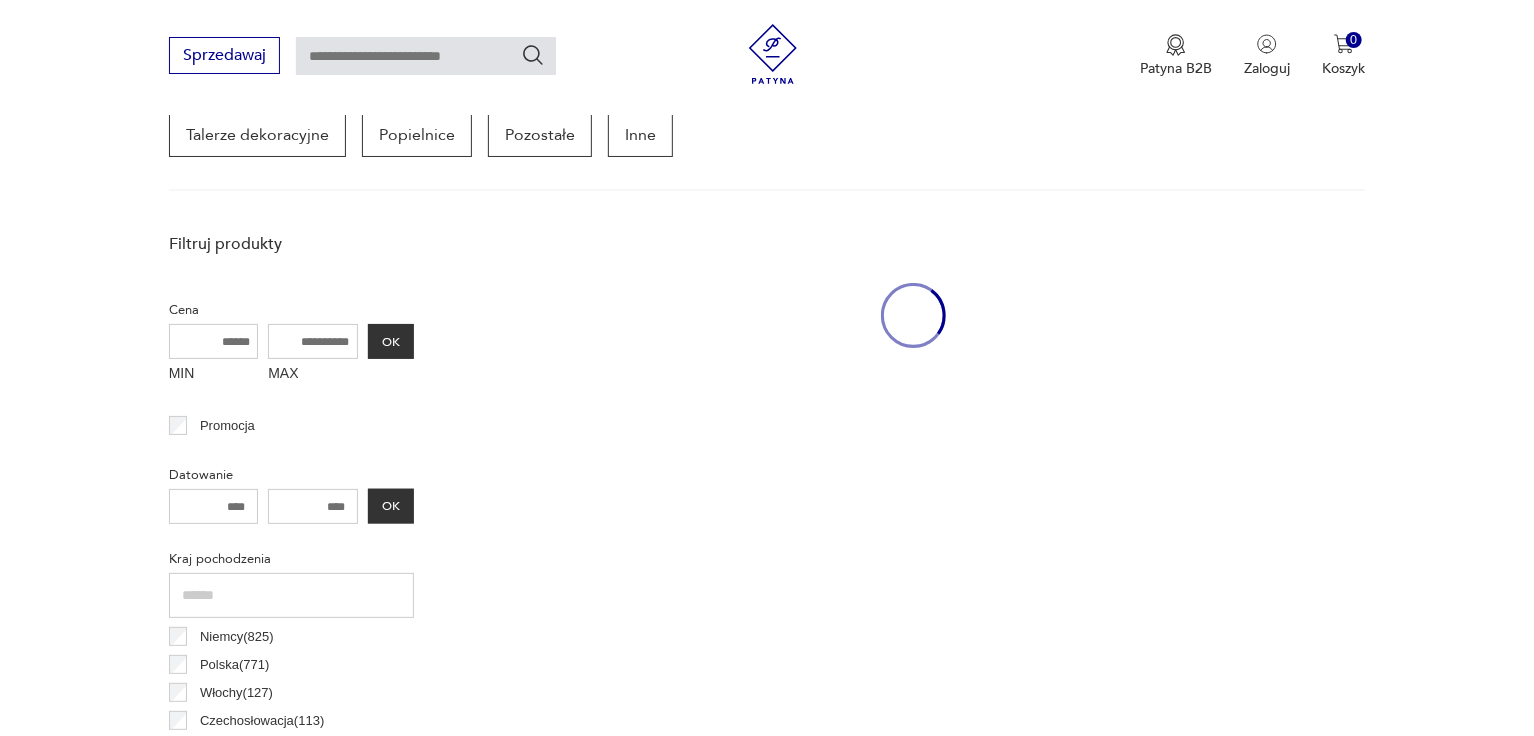 scroll, scrollTop: 530, scrollLeft: 0, axis: vertical 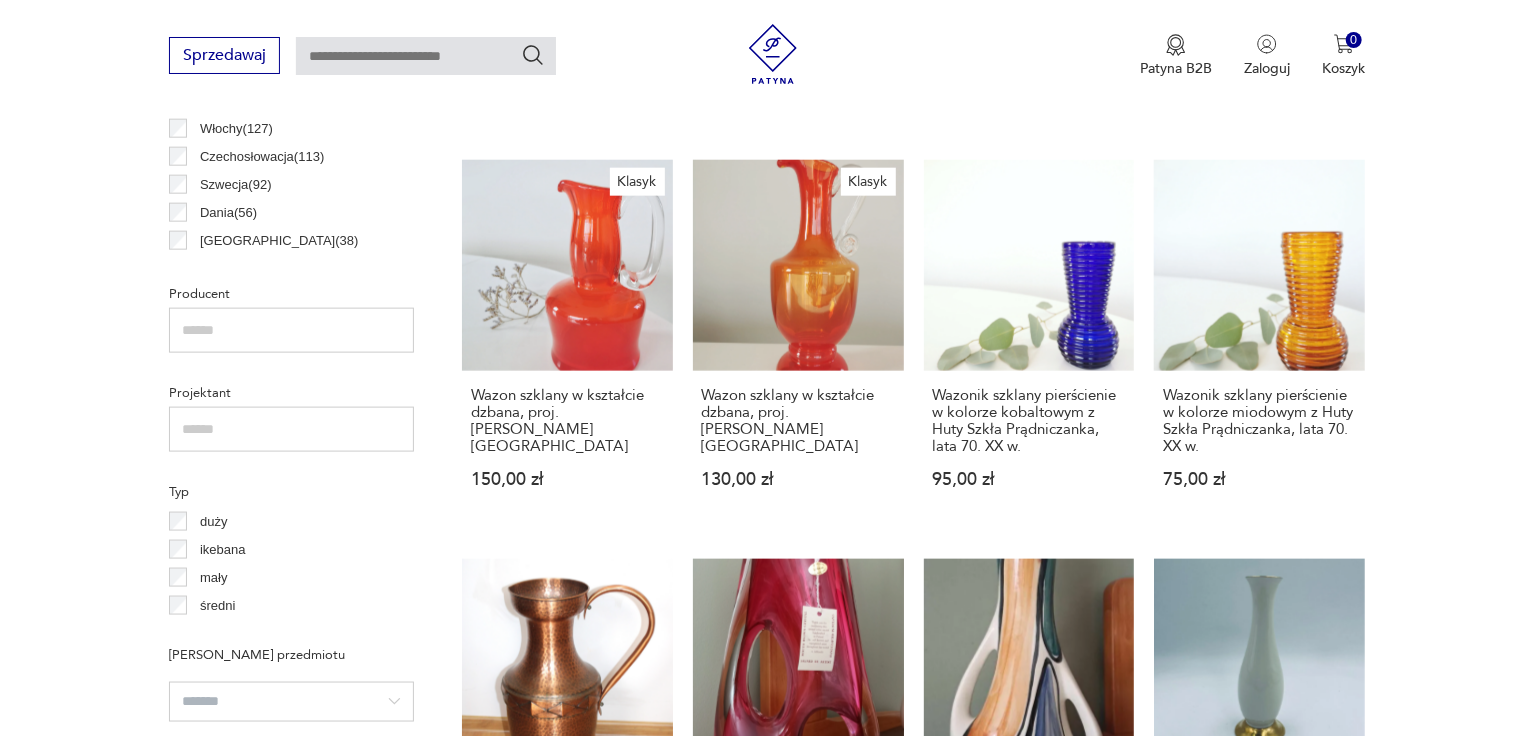 click on "Filtruj produkty Cena MIN MAX OK Promocja Datowanie OK Kraj pochodzenia Niemcy  ( 825 ) Polska  ( 771 ) Włochy  ( 127 ) Czechosłowacja  ( 113 ) Szwecja  ( 92 ) Dania  ( 56 ) Belgia  ( 38 ) Francja  ( 35 ) Producent Projektant Typ duży ikebana mały średni Stan przedmiotu Klasyk Kolor Tag art deco Bauhaus Bavaria black friday Cepelia ceramika Chodzież Ćmielów Sygnatura Zdobienie brak inne malatura nadruk szkliwienie złocenie Tworzywo biskwit fajans glina inne kamionka kryształ metal porcelana porcelit stealyt szkło Wyczyść filtry Znaleziono  2956   produktów Filtruj Sortuj według daty dodania Sortuj według daty dodania Klasyk Wazon „Cyntia” – proj. Zbigniew Horbowy, Huta Szkła Artystycznego "Barbara", Polanica-Zdrój, lata 70. XX w. 700,00 zł Wazon ceramiczny, duński design, lata 60., produkcja: Johgus Bornholm Keramik 169,00 zł Wazon biały Maiden Strauss Fine Bone Chaina 70,00 zł Wazon szklany, proj. Gote Augustsson, Ruda Glasbruk 230,00 zł Klasyk 150,00 zł Klasyk 130,00 zł" at bounding box center [767, 784] 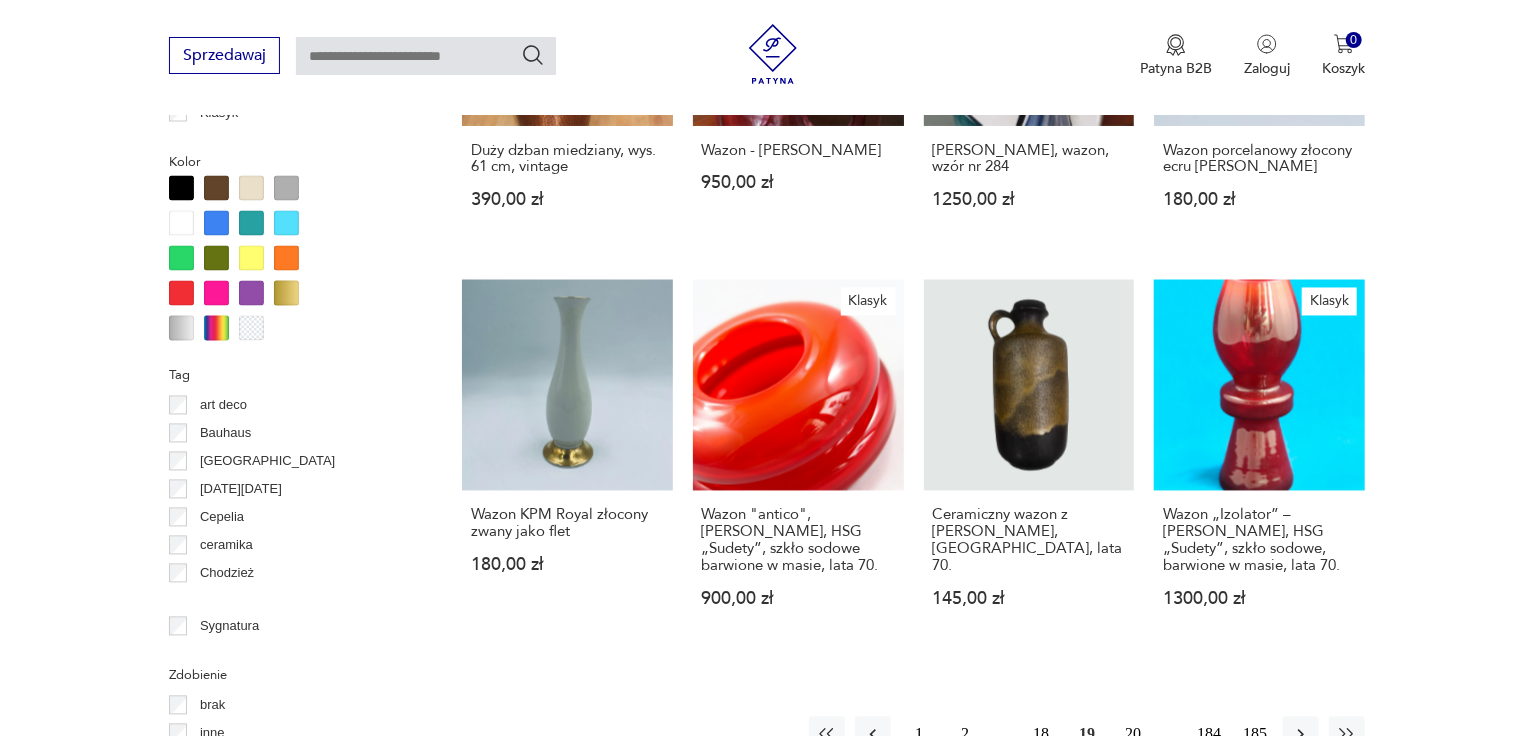click on "20" at bounding box center [1133, 735] 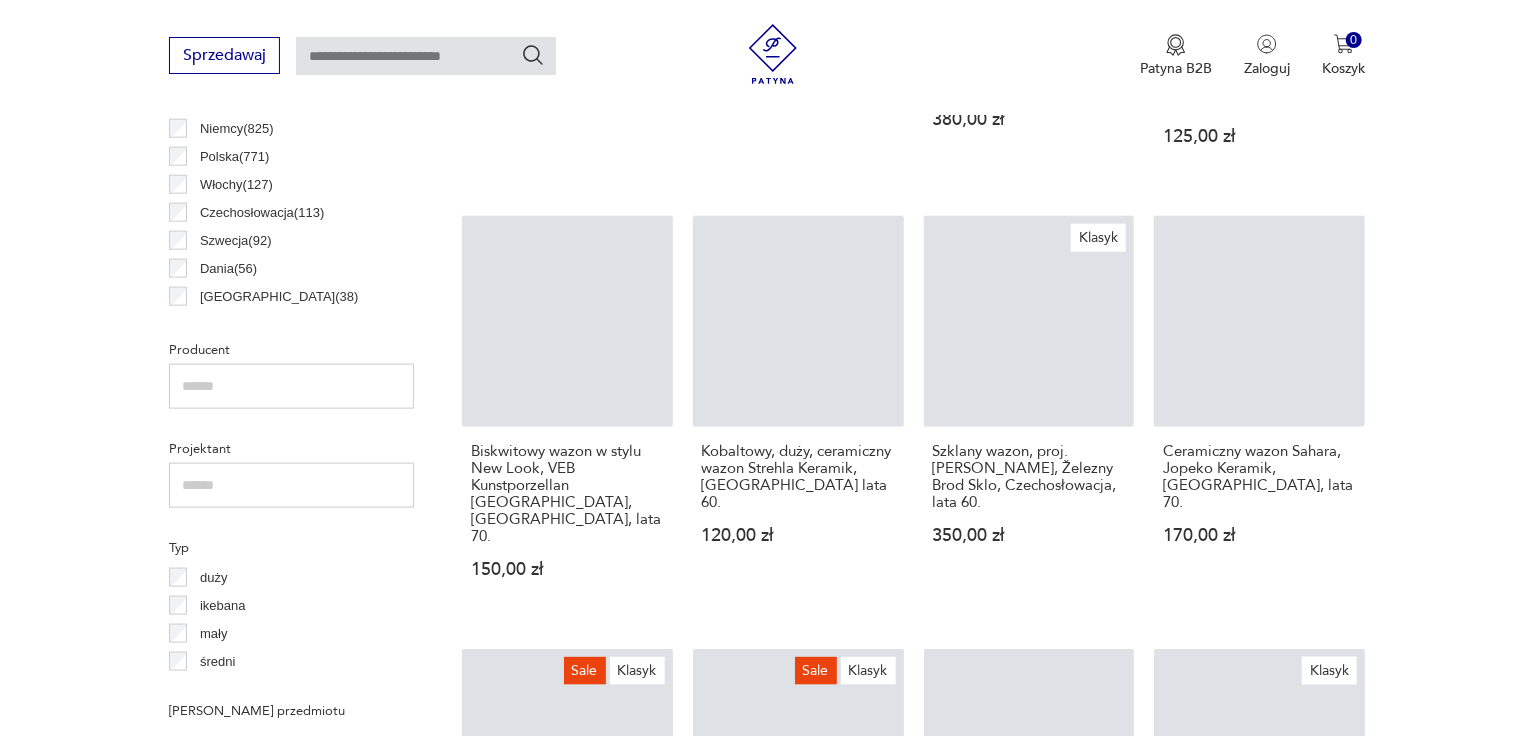 scroll, scrollTop: 530, scrollLeft: 0, axis: vertical 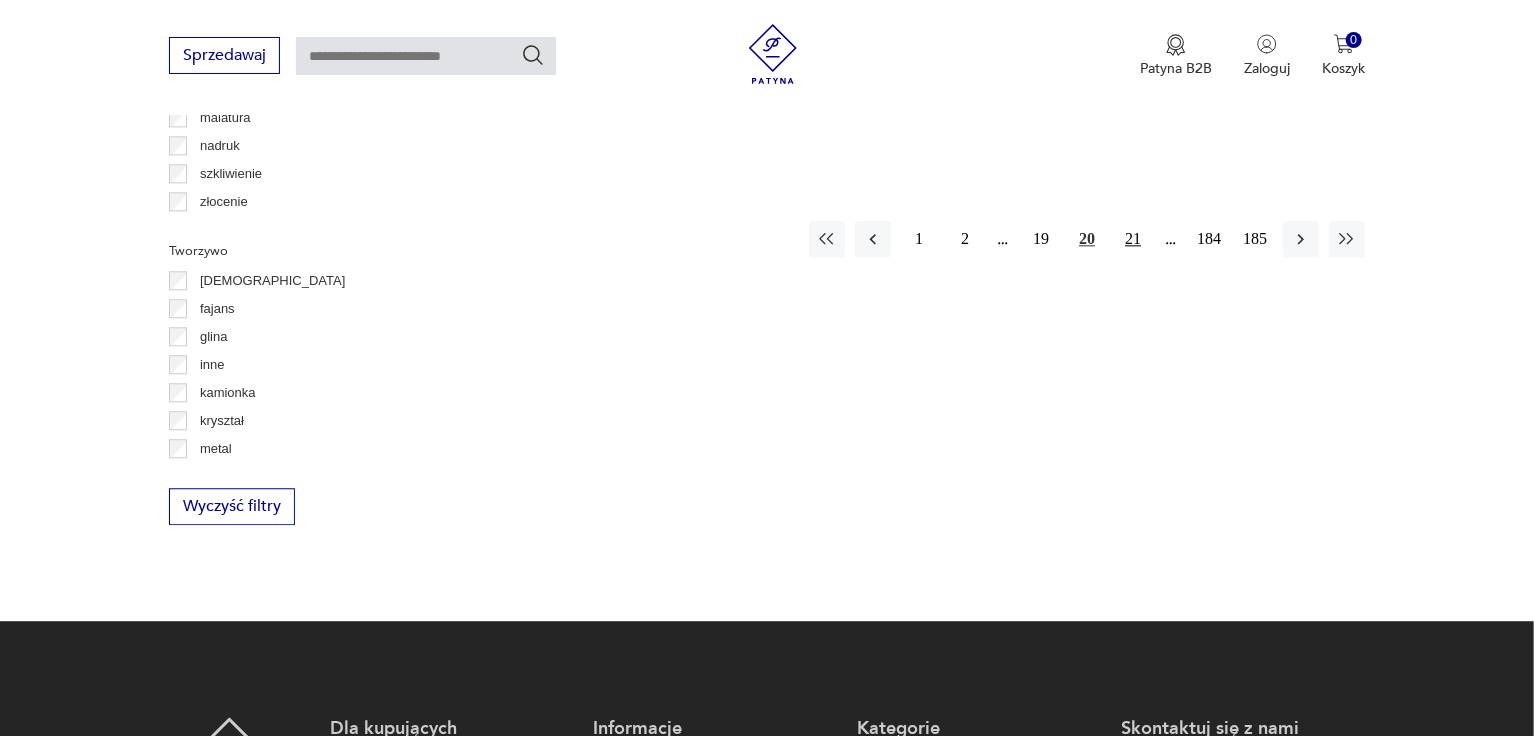 click on "21" at bounding box center [1133, 239] 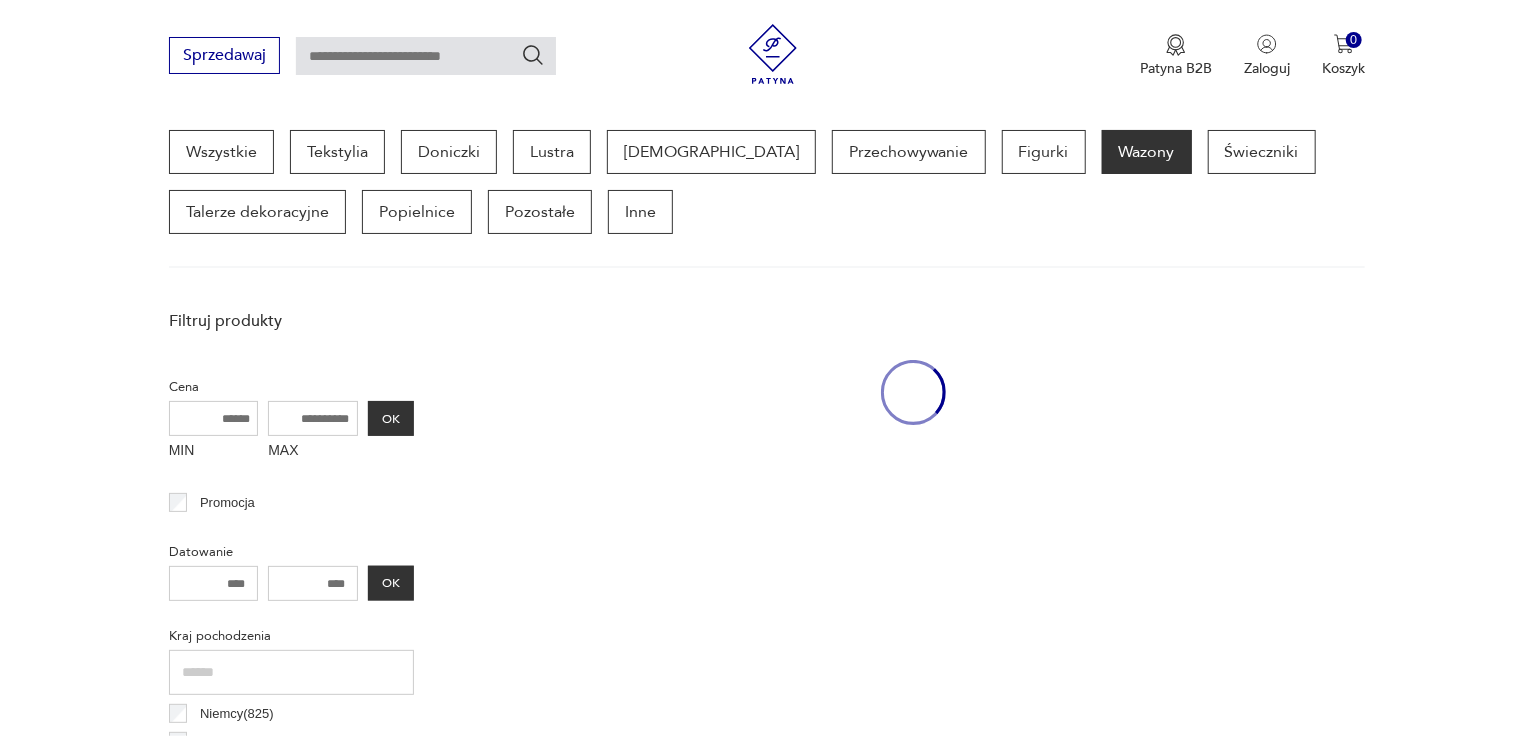 scroll, scrollTop: 530, scrollLeft: 0, axis: vertical 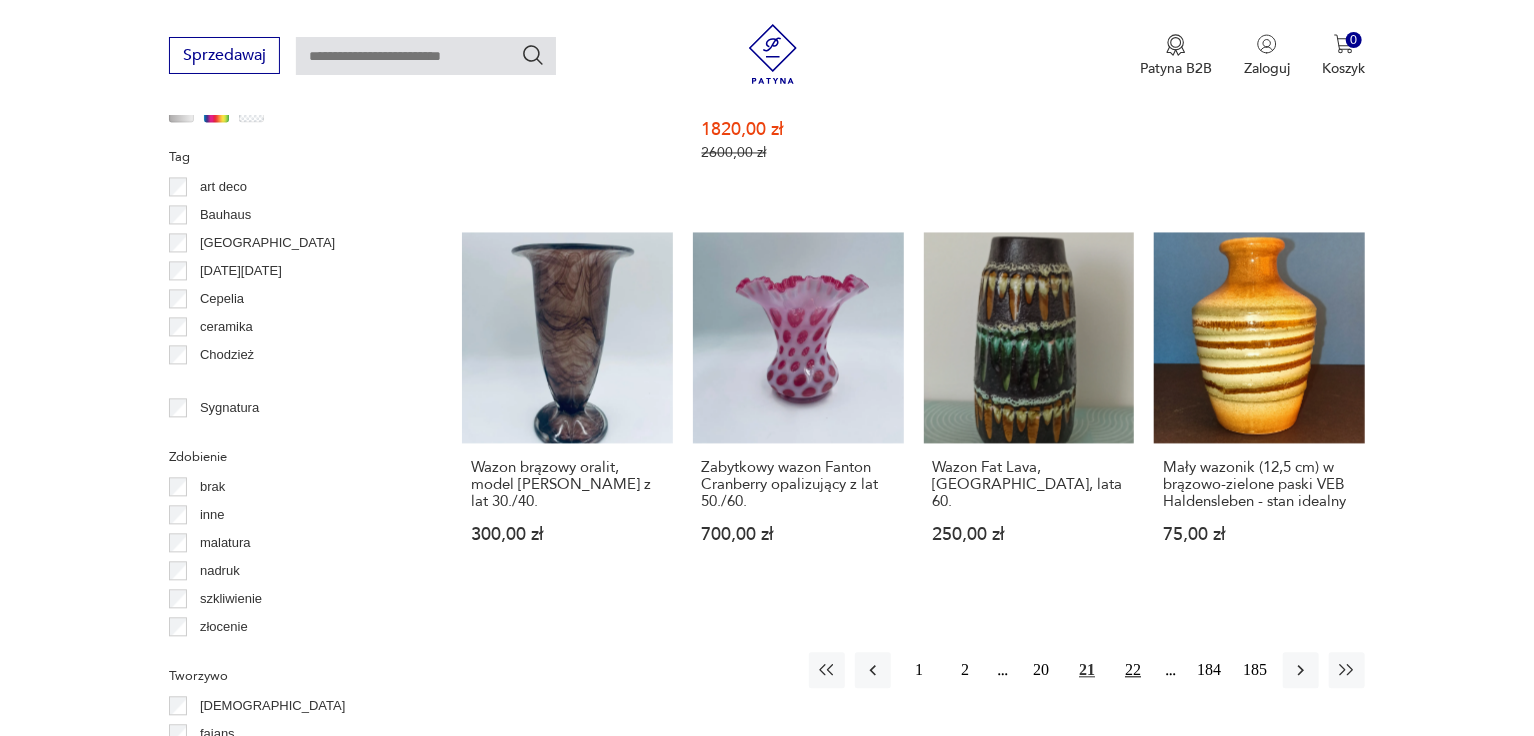 click on "22" at bounding box center [1133, 670] 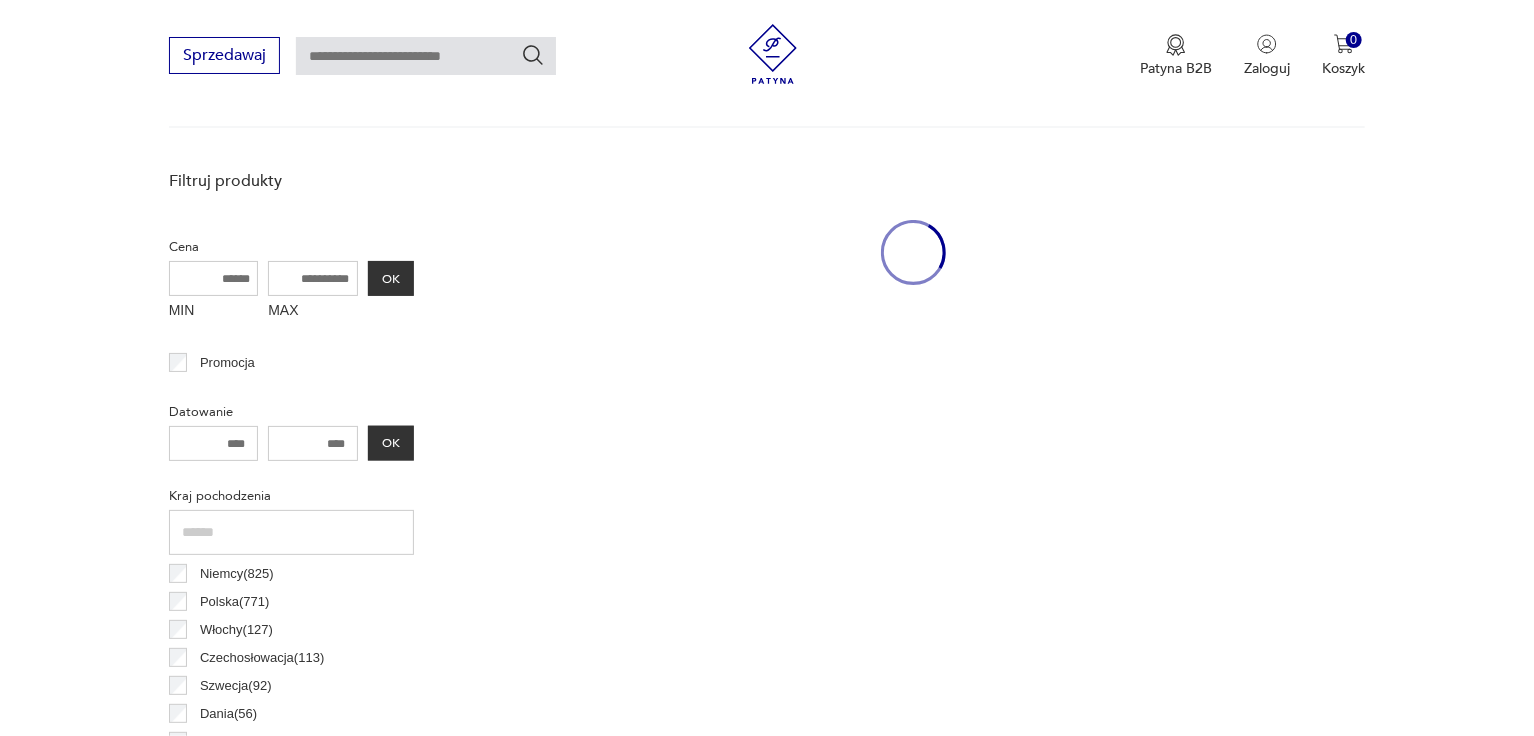 scroll, scrollTop: 530, scrollLeft: 0, axis: vertical 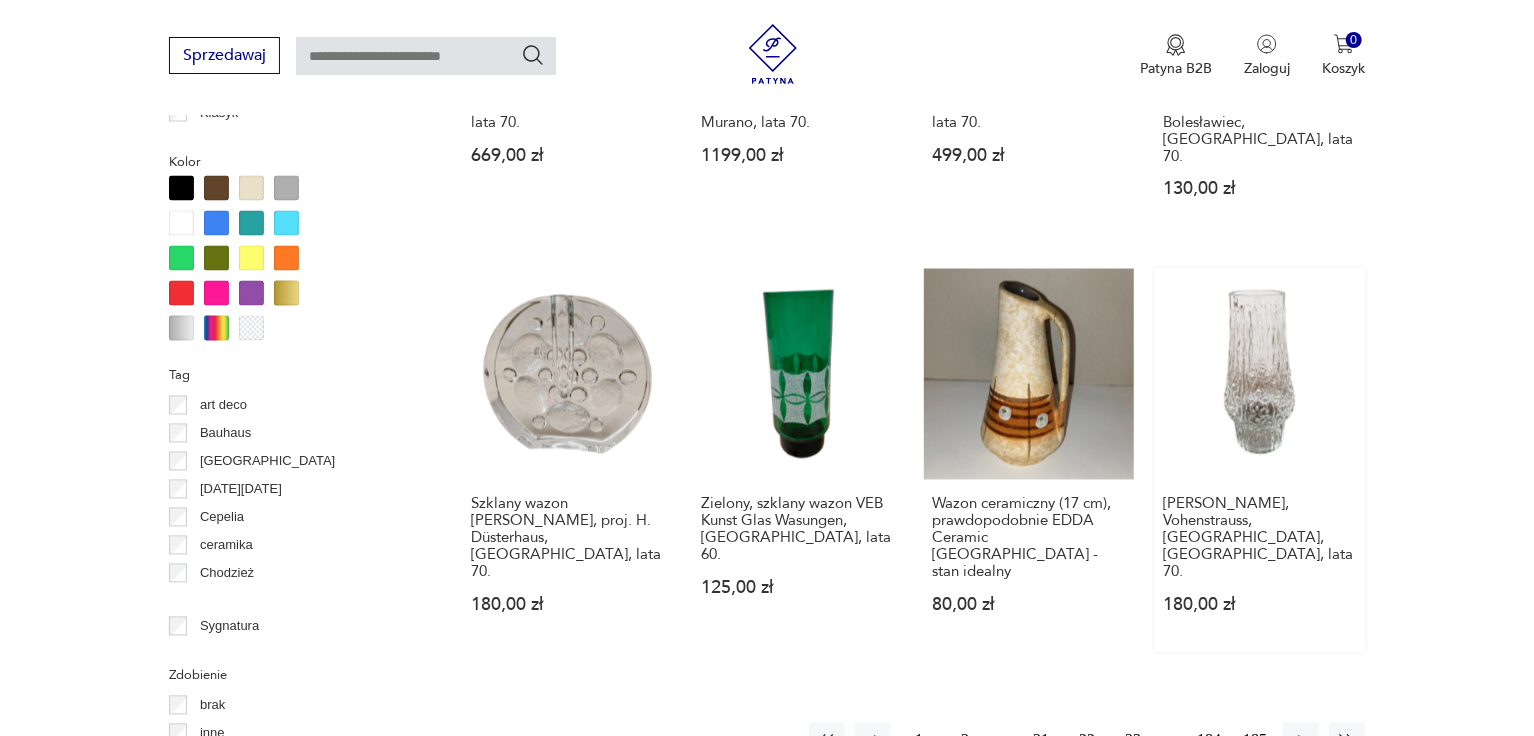 drag, startPoint x: 1273, startPoint y: 320, endPoint x: 1302, endPoint y: 329, distance: 30.364452 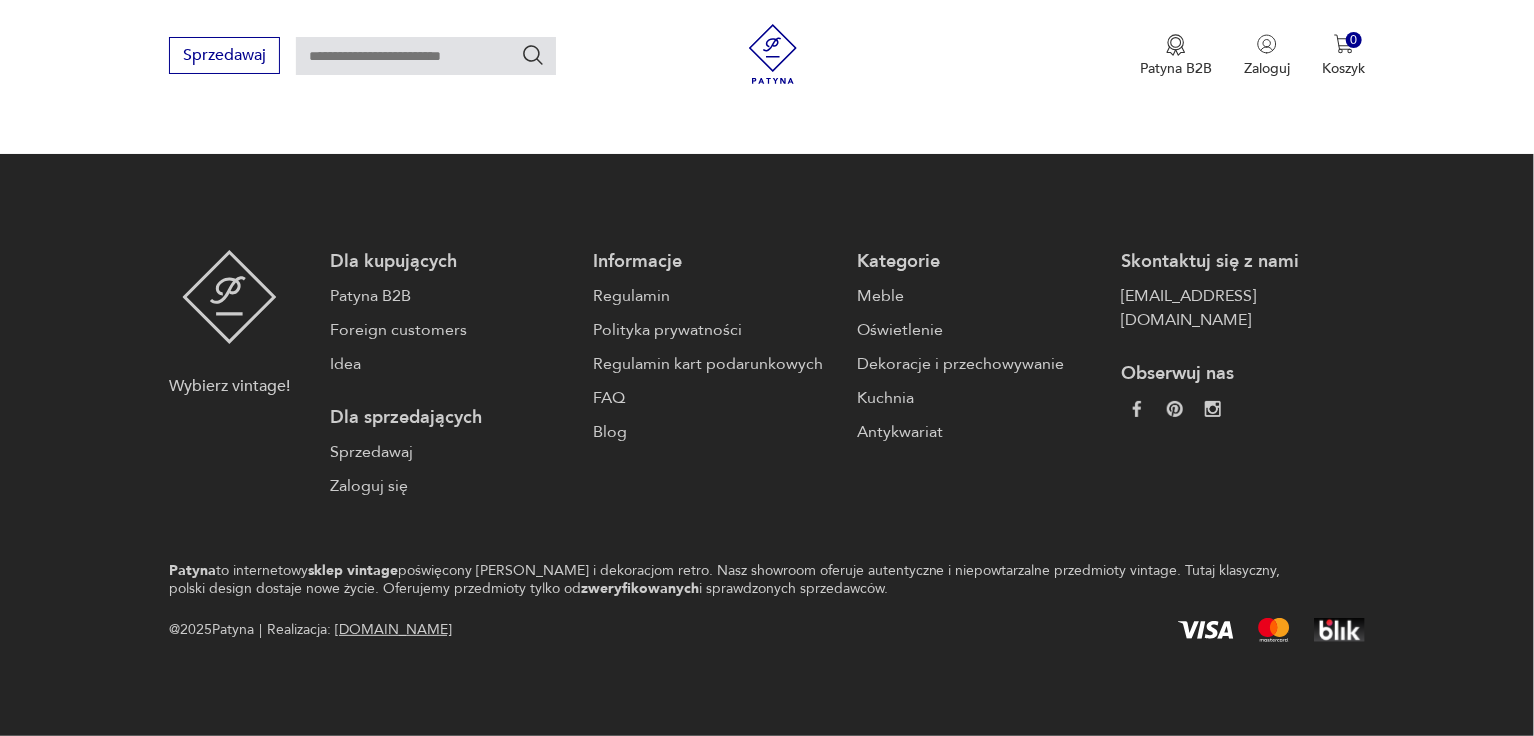 scroll, scrollTop: 0, scrollLeft: 0, axis: both 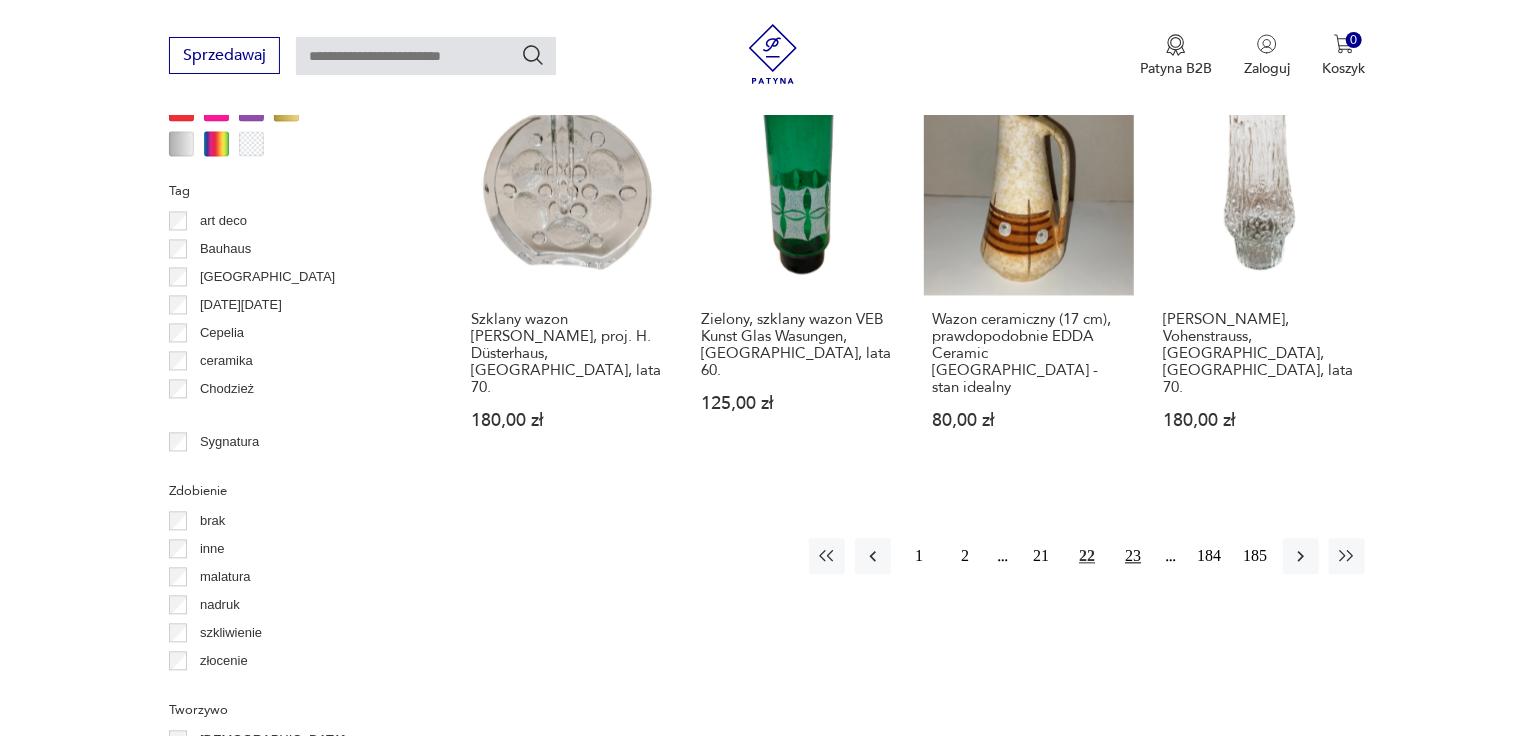 click on "23" at bounding box center [1133, 556] 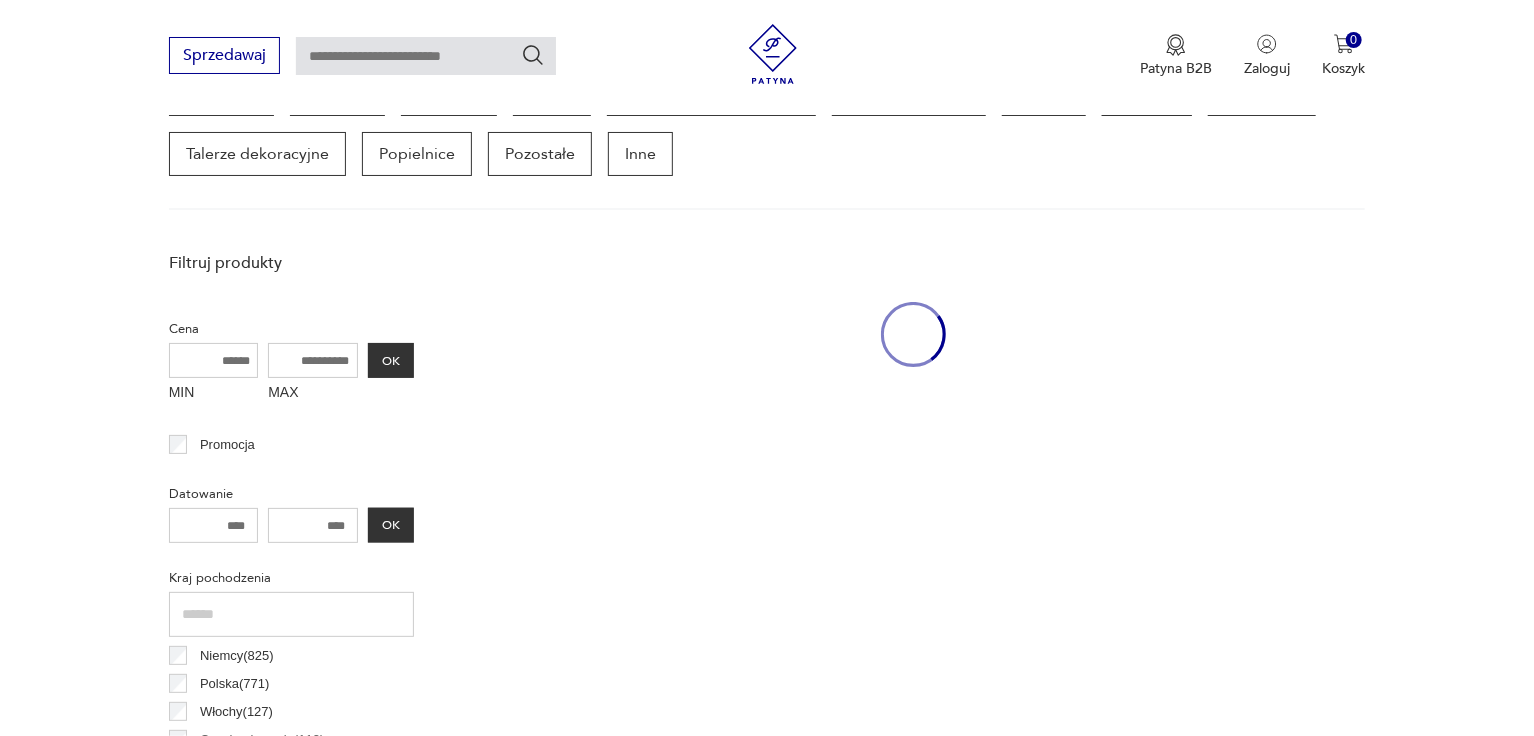 scroll, scrollTop: 530, scrollLeft: 0, axis: vertical 